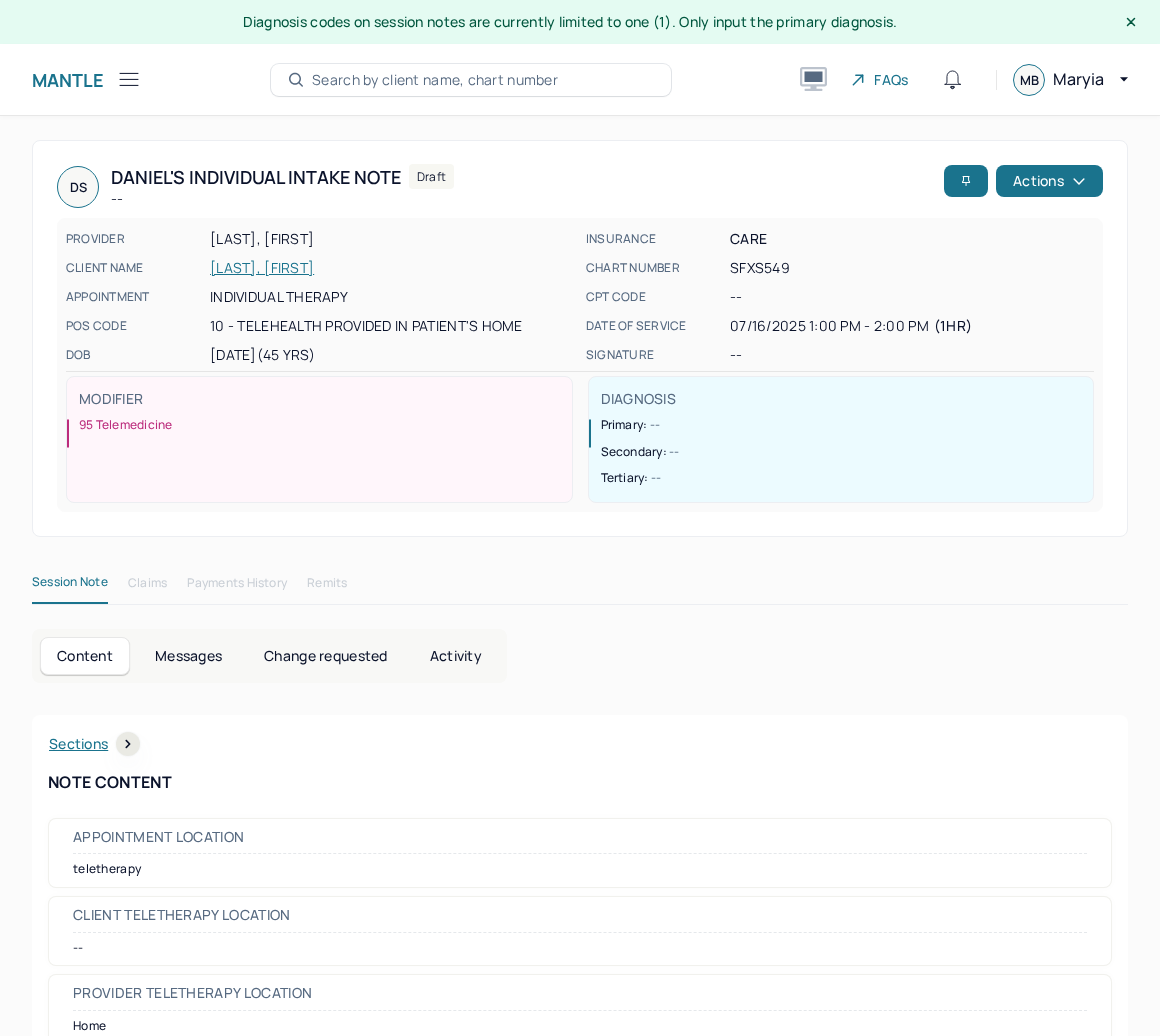 scroll, scrollTop: 36, scrollLeft: 0, axis: vertical 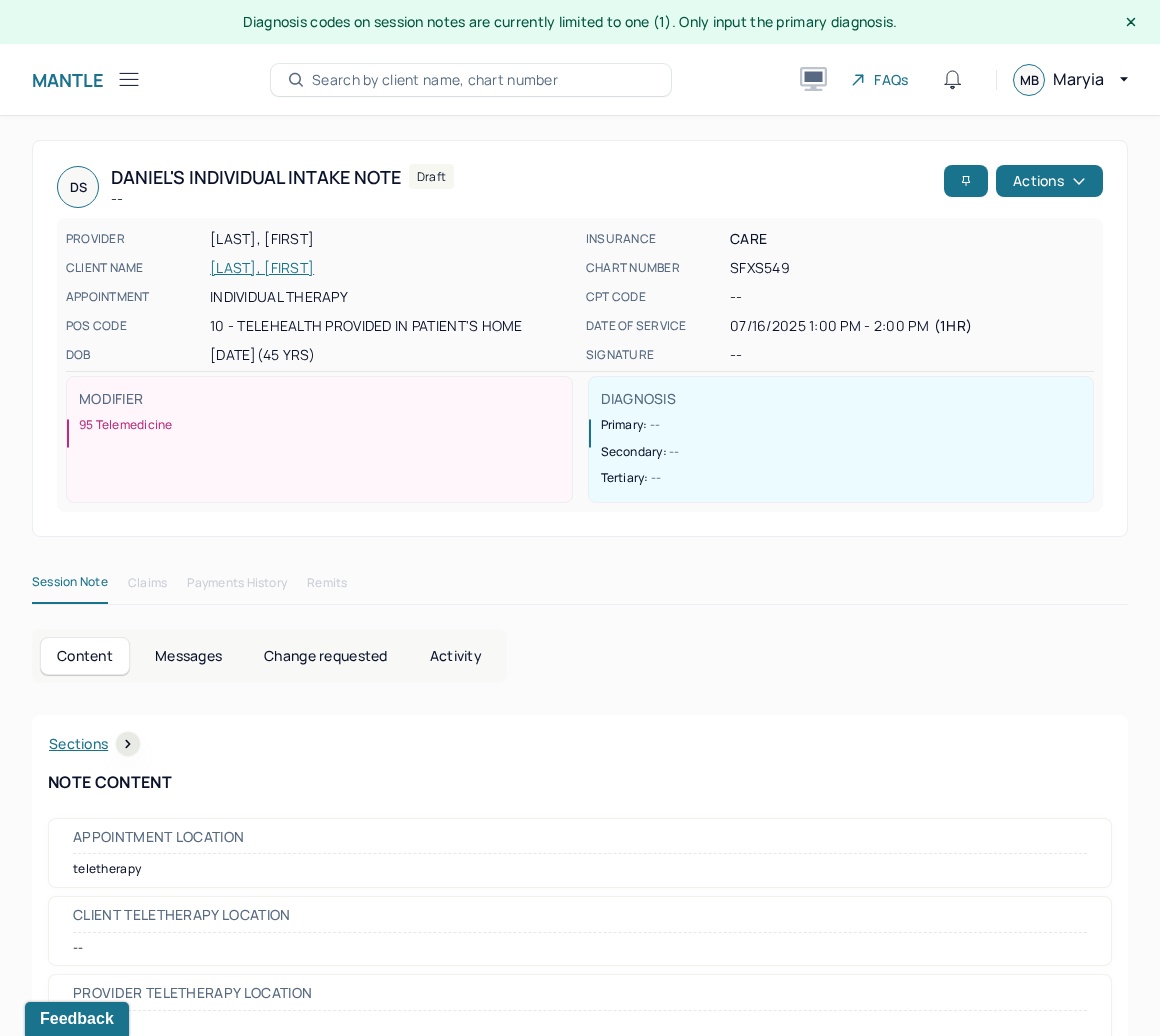 click on "[LAST], [FIRST]" at bounding box center [392, 268] 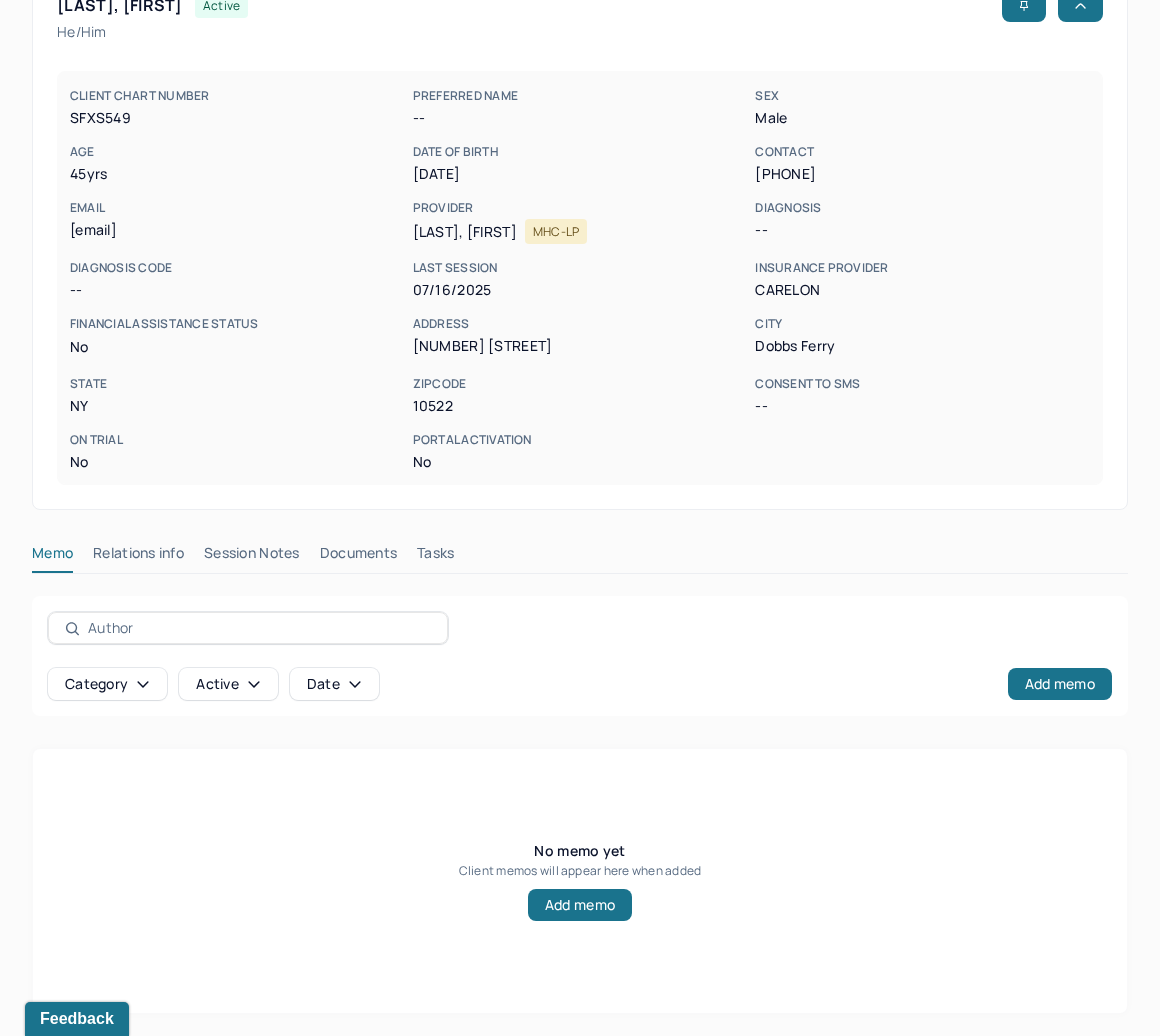 click on "Documents" at bounding box center (359, 557) 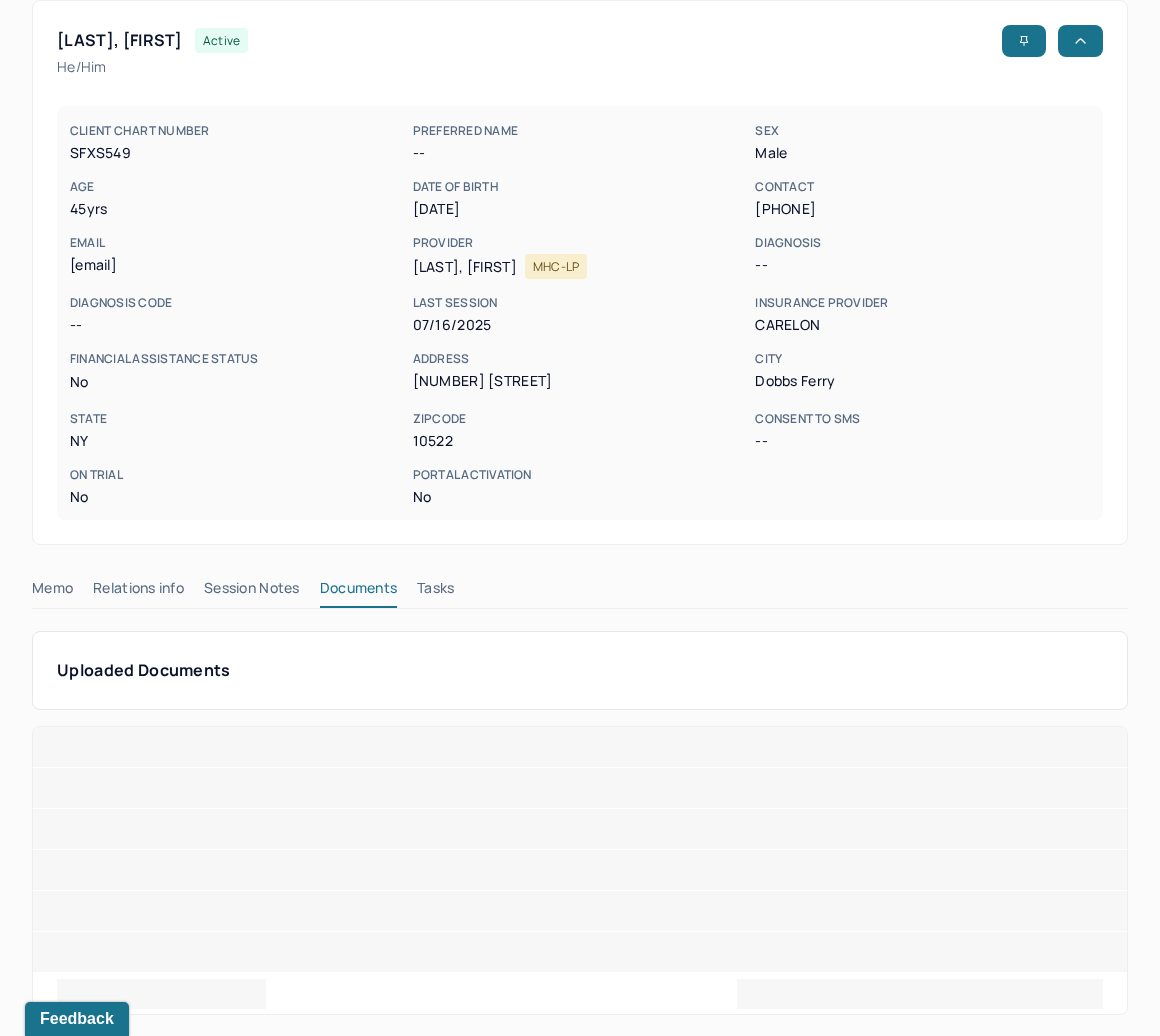 scroll, scrollTop: 137, scrollLeft: 0, axis: vertical 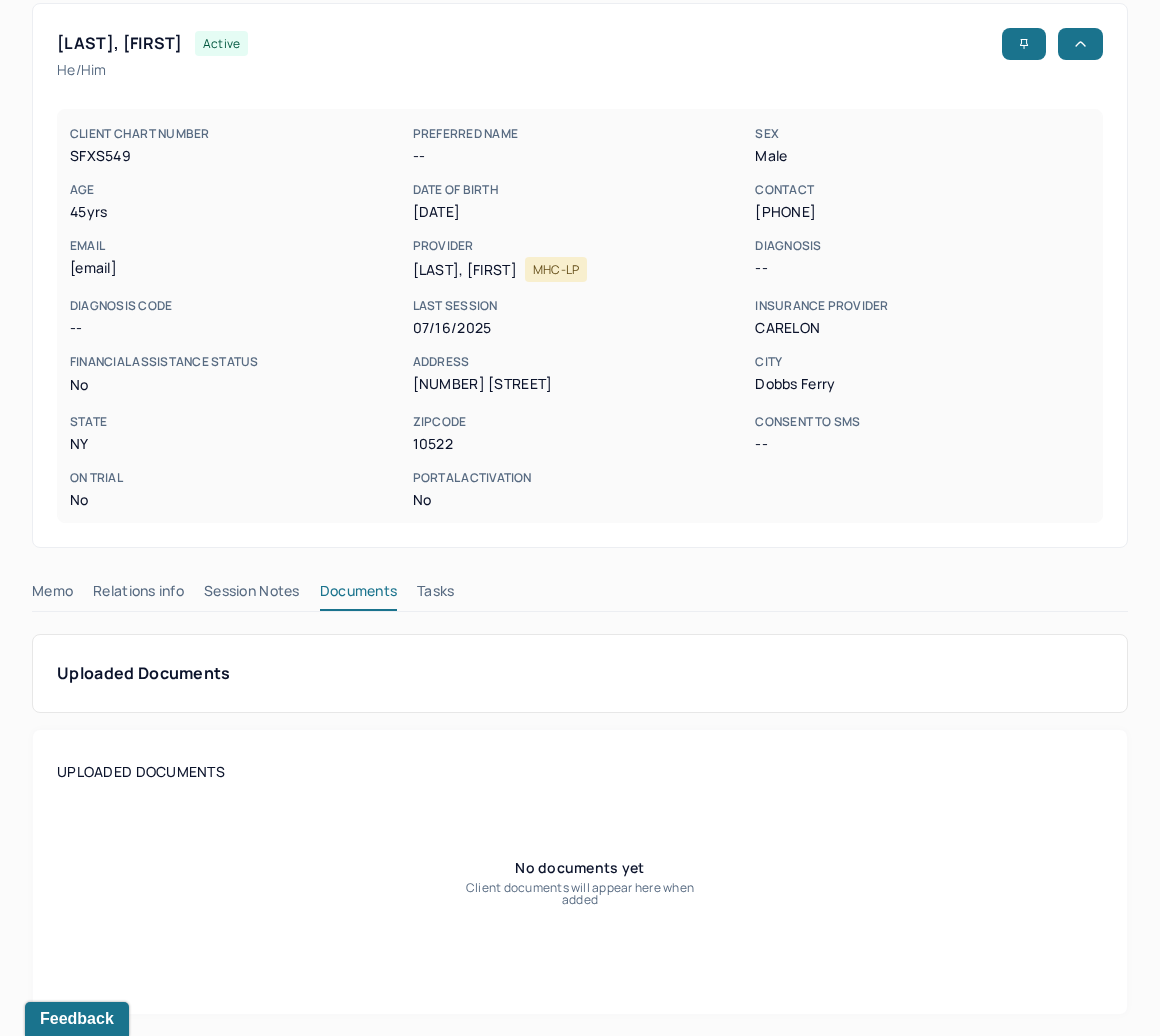 click on "Session Notes" at bounding box center [252, 595] 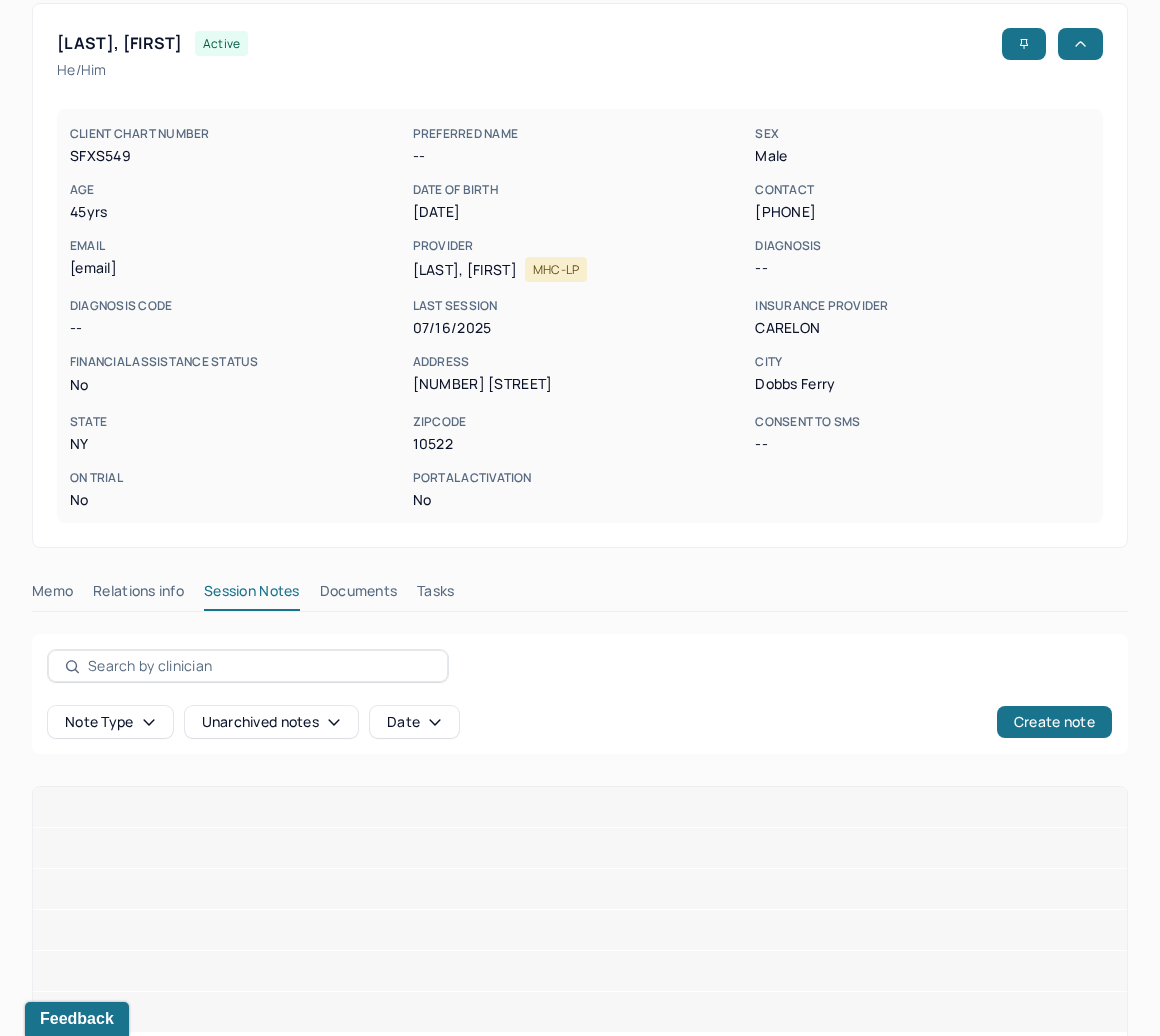 scroll, scrollTop: 56, scrollLeft: 0, axis: vertical 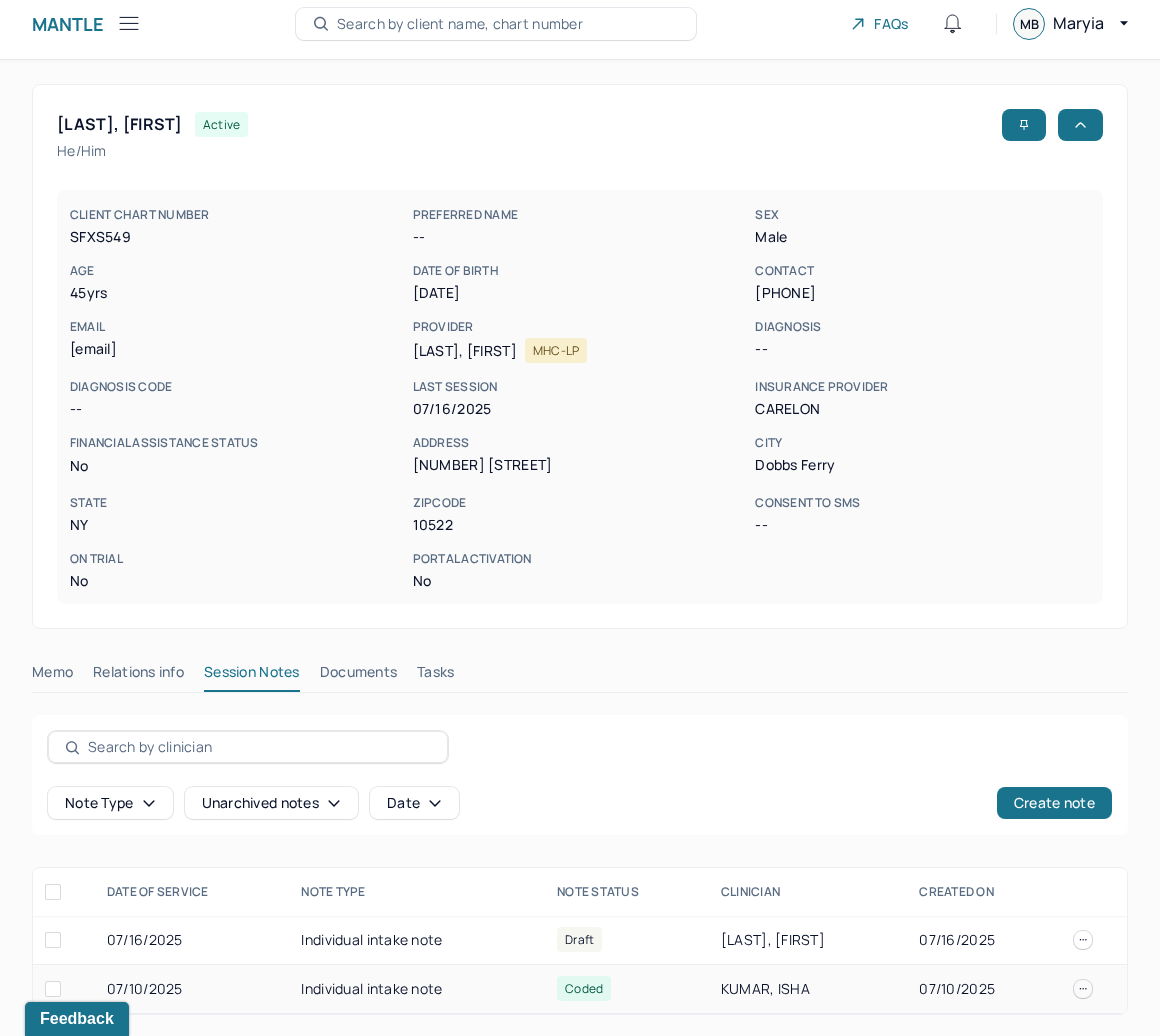click on "Individual intake note" at bounding box center [417, 989] 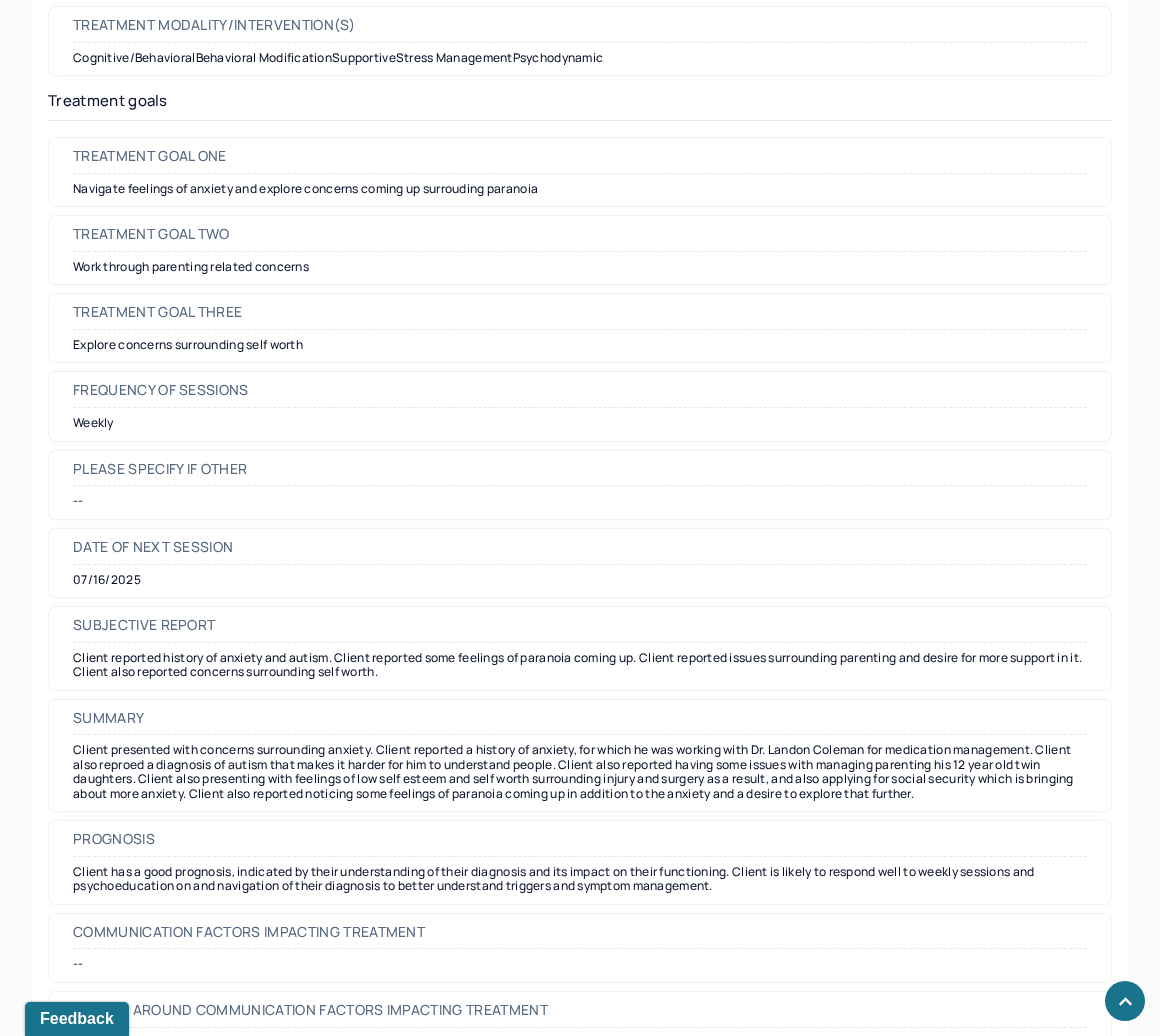 scroll, scrollTop: 8995, scrollLeft: 0, axis: vertical 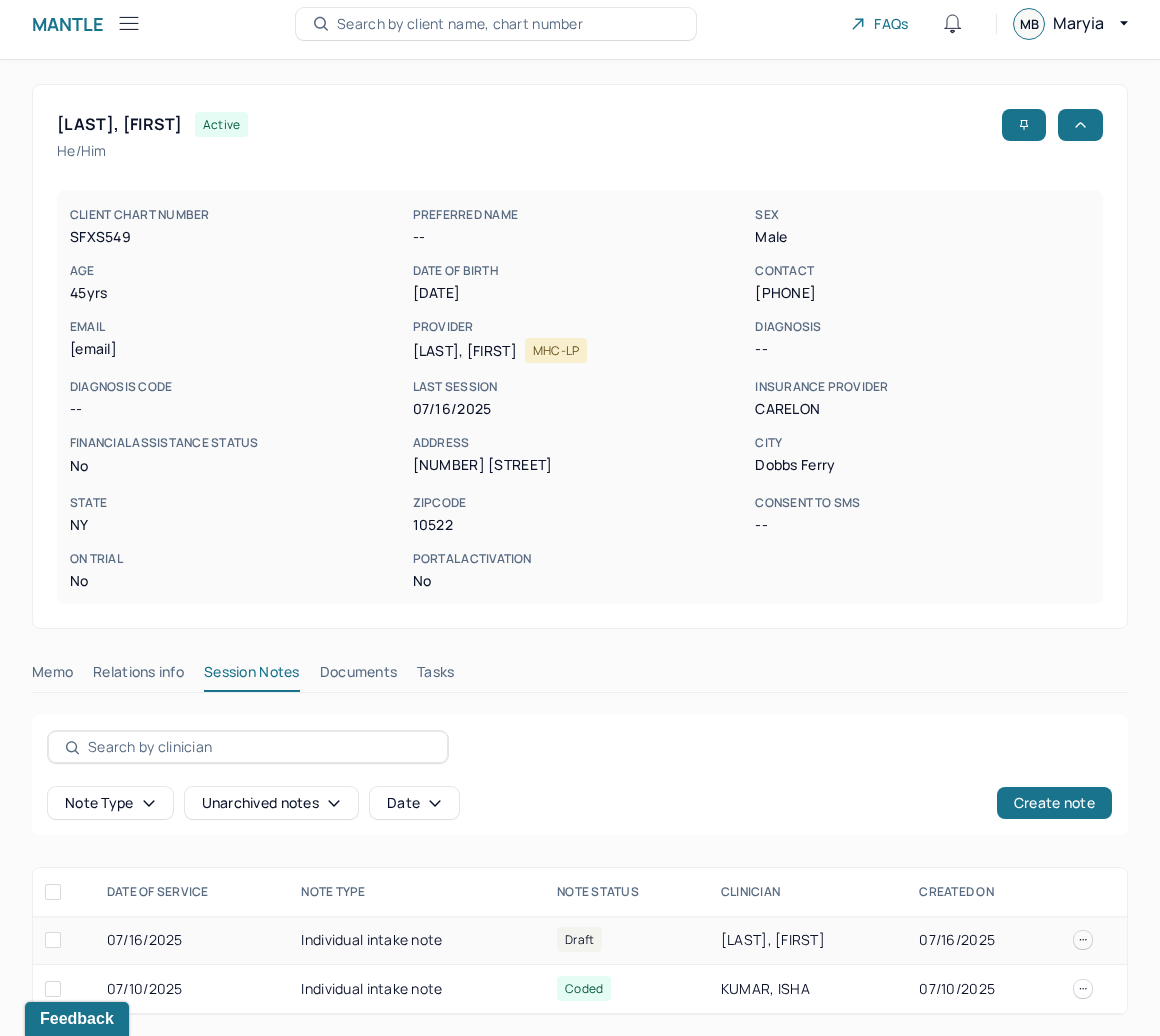 click on "Individual intake note" at bounding box center (417, 940) 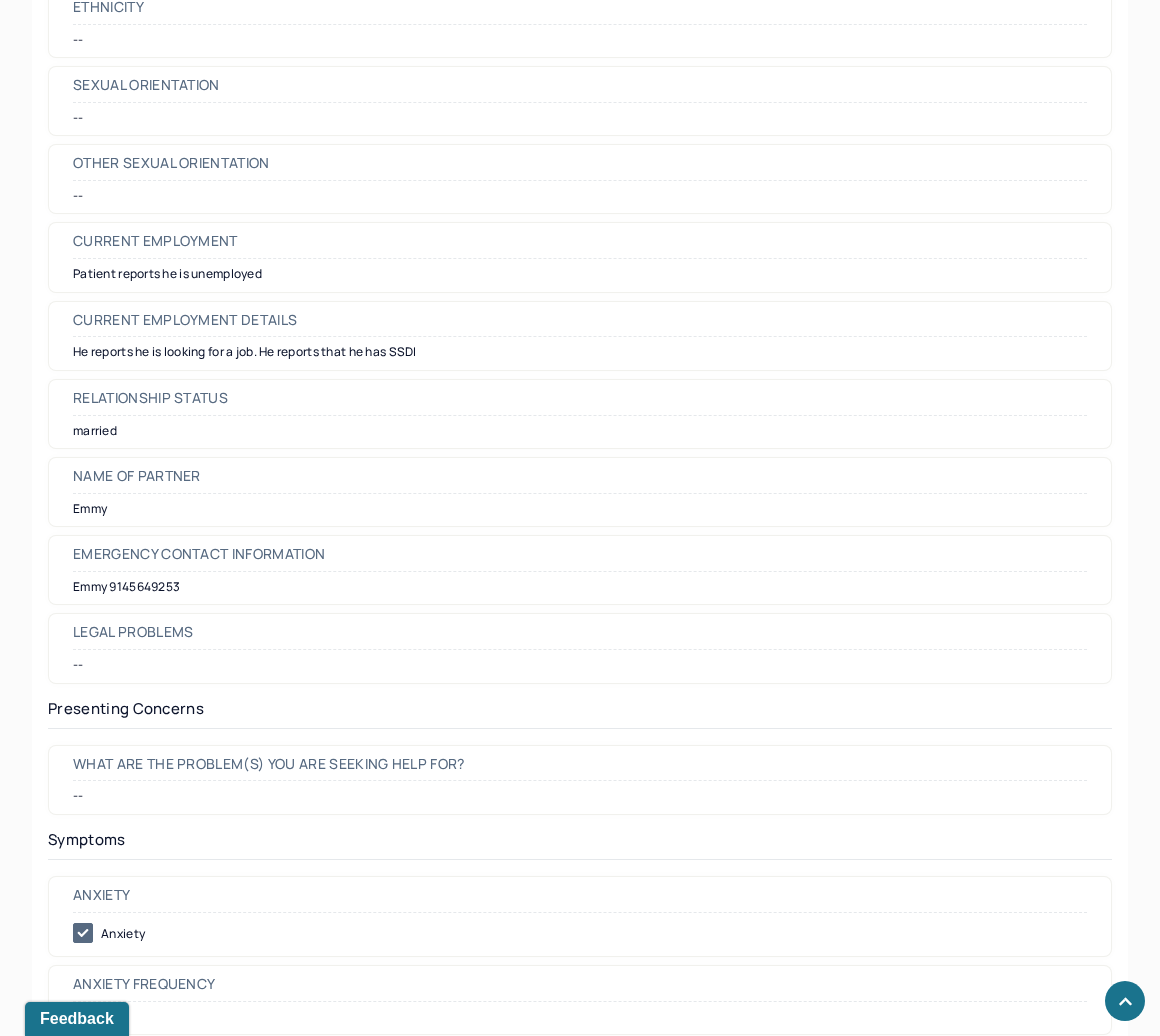 scroll, scrollTop: 1475, scrollLeft: 0, axis: vertical 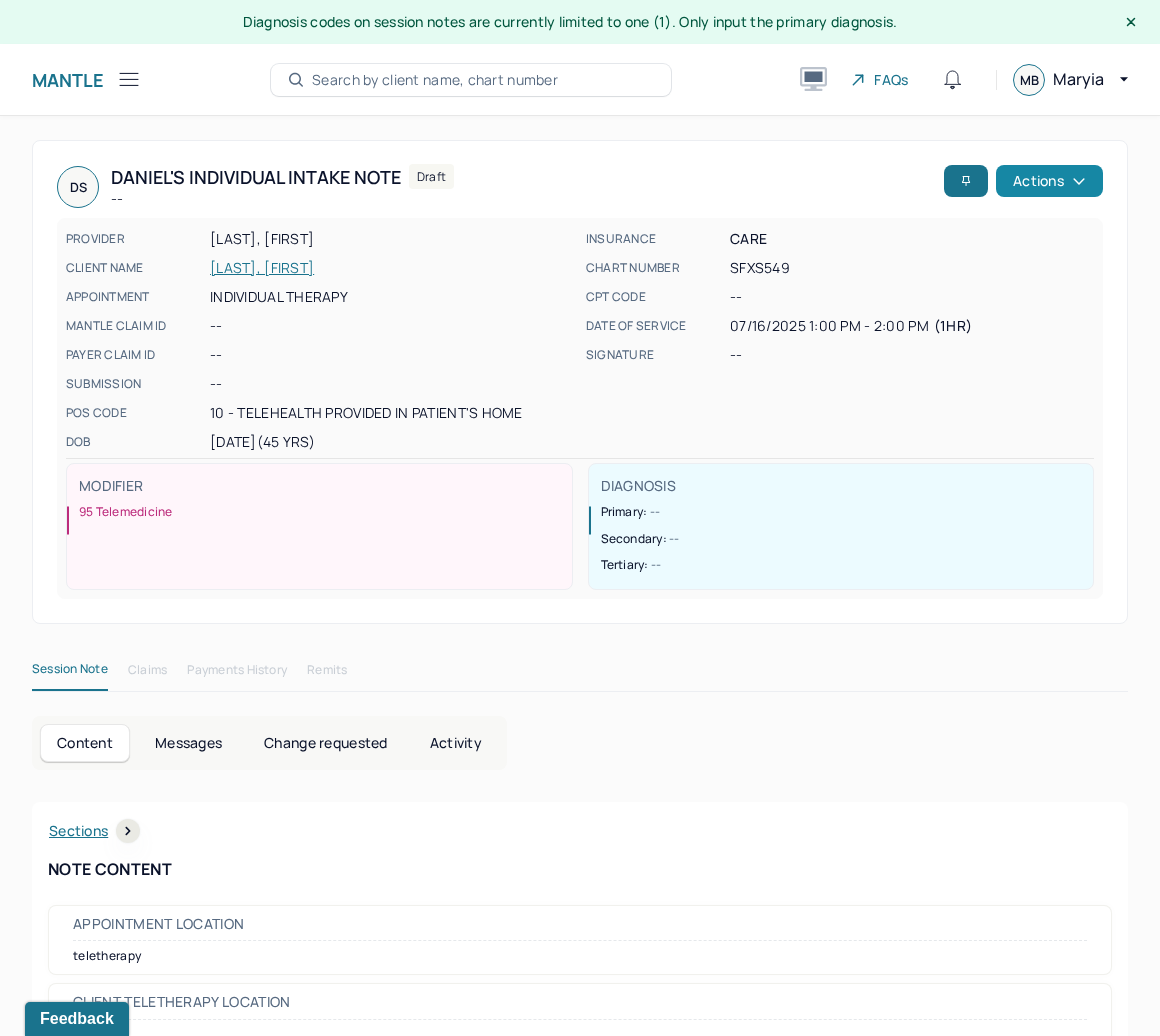 click on "Actions" at bounding box center [1049, 181] 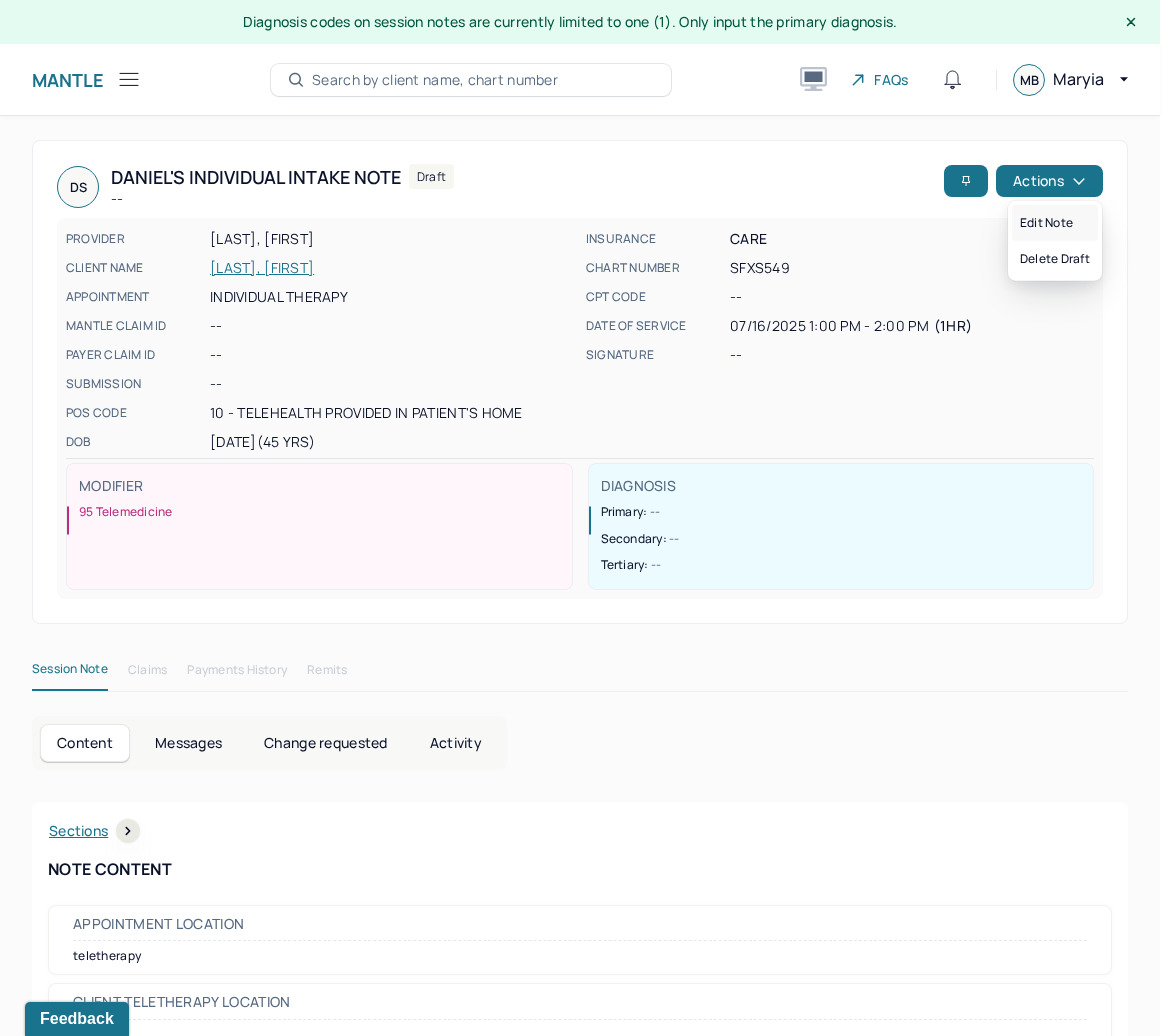 click on "Edit note" at bounding box center [1055, 223] 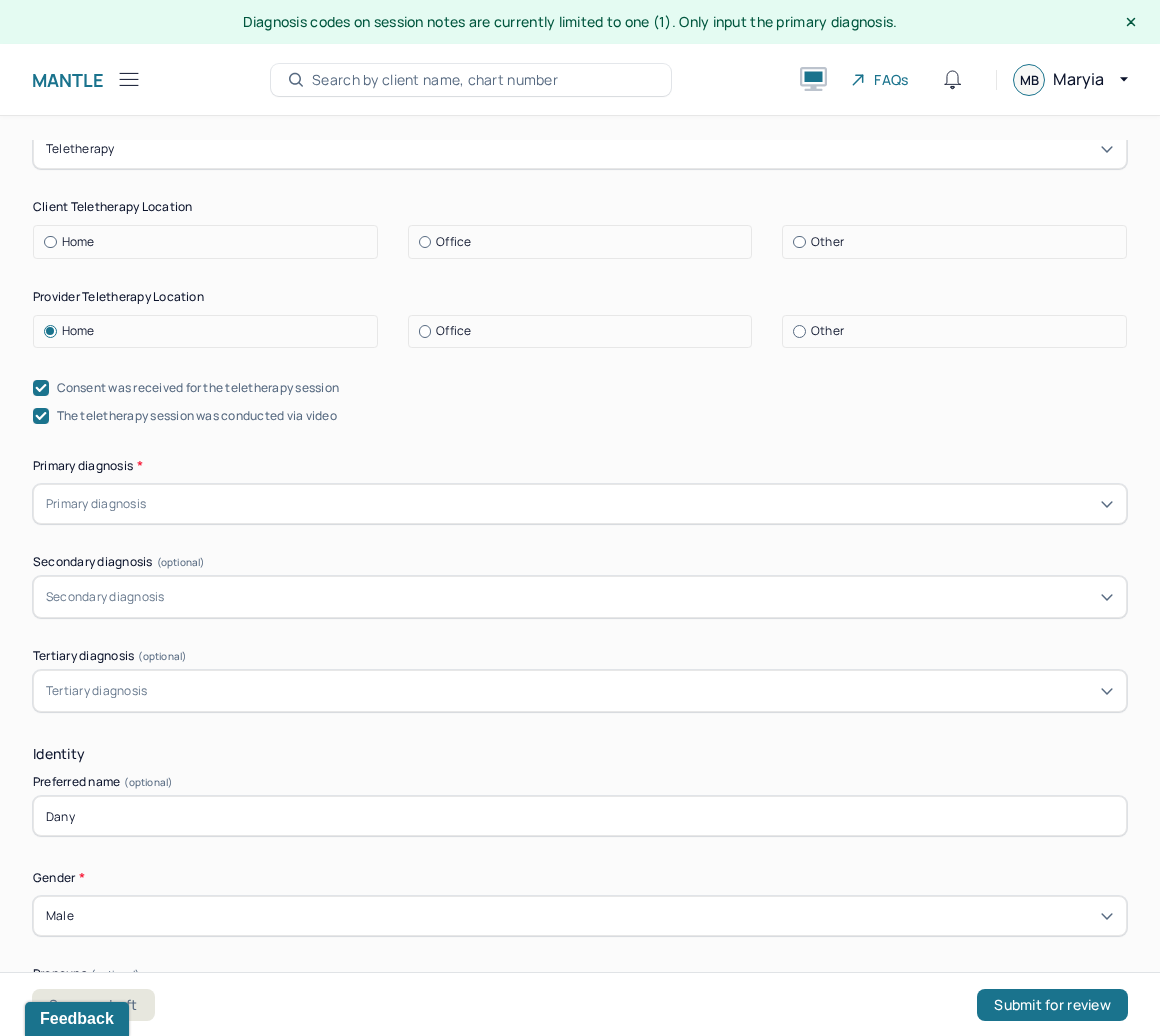 scroll, scrollTop: 560, scrollLeft: 0, axis: vertical 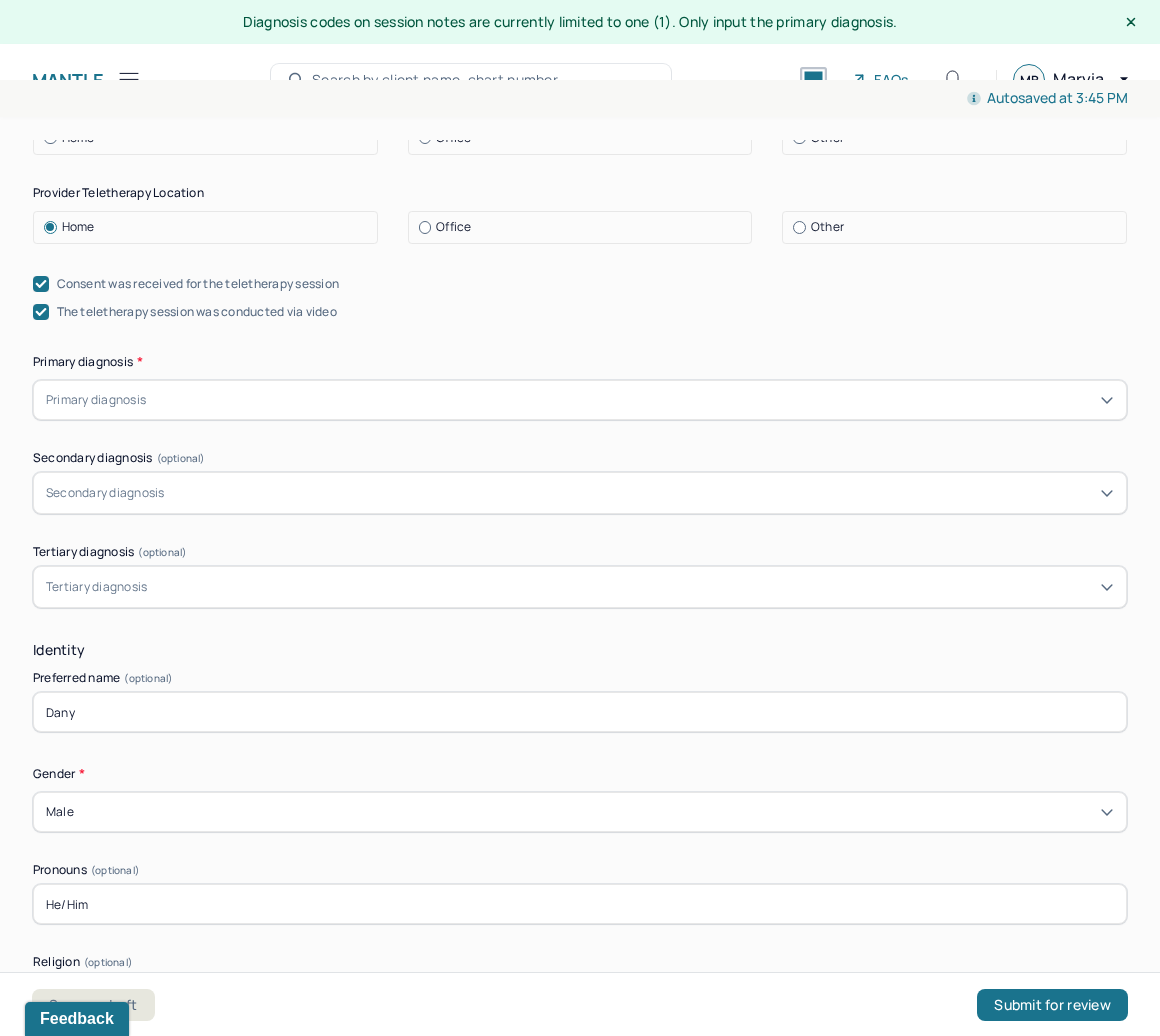 click at bounding box center [153, 400] 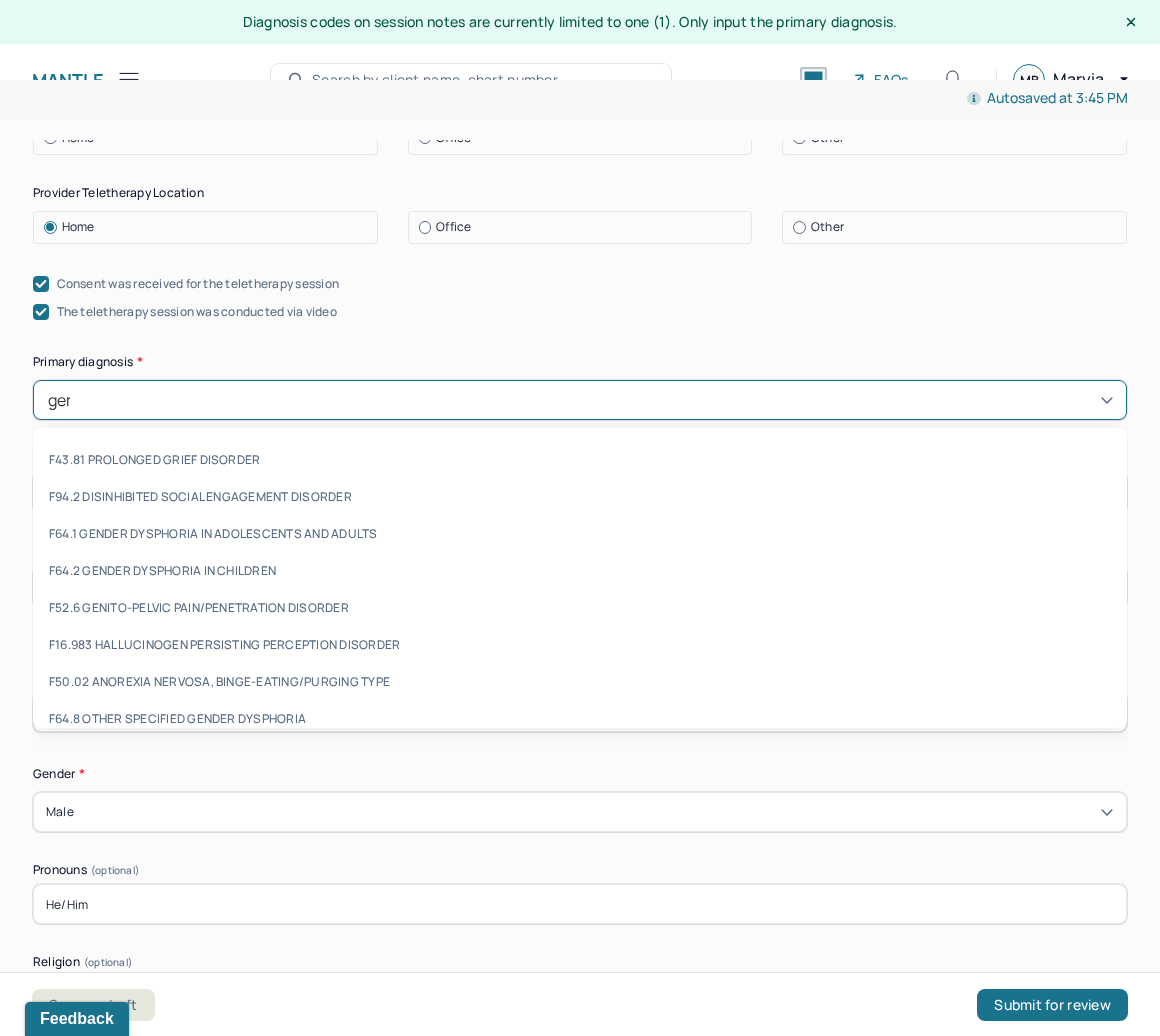 type on "gene" 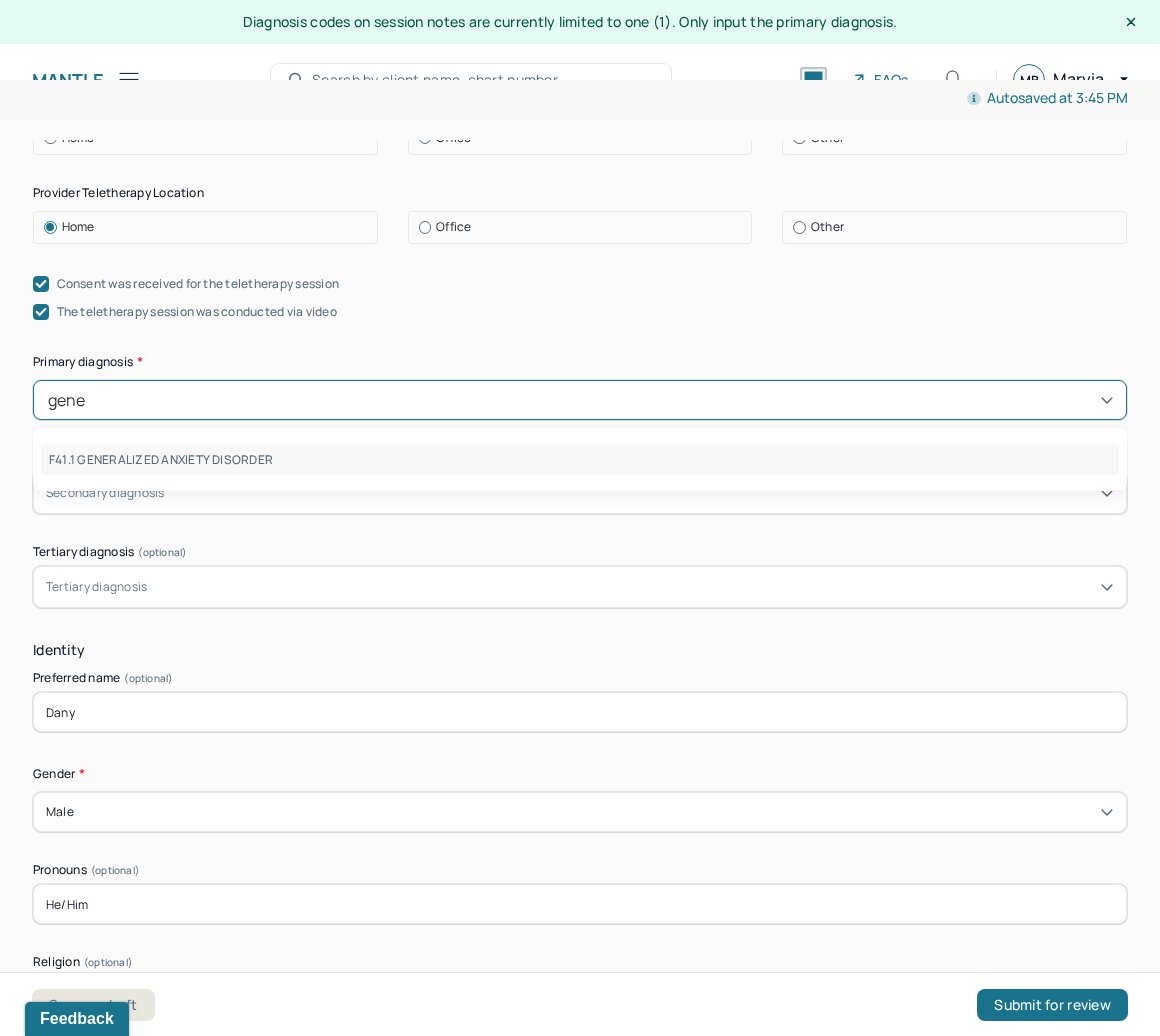 click on "F41.1 GENERALIZED ANXIETY DISORDER" at bounding box center (580, 459) 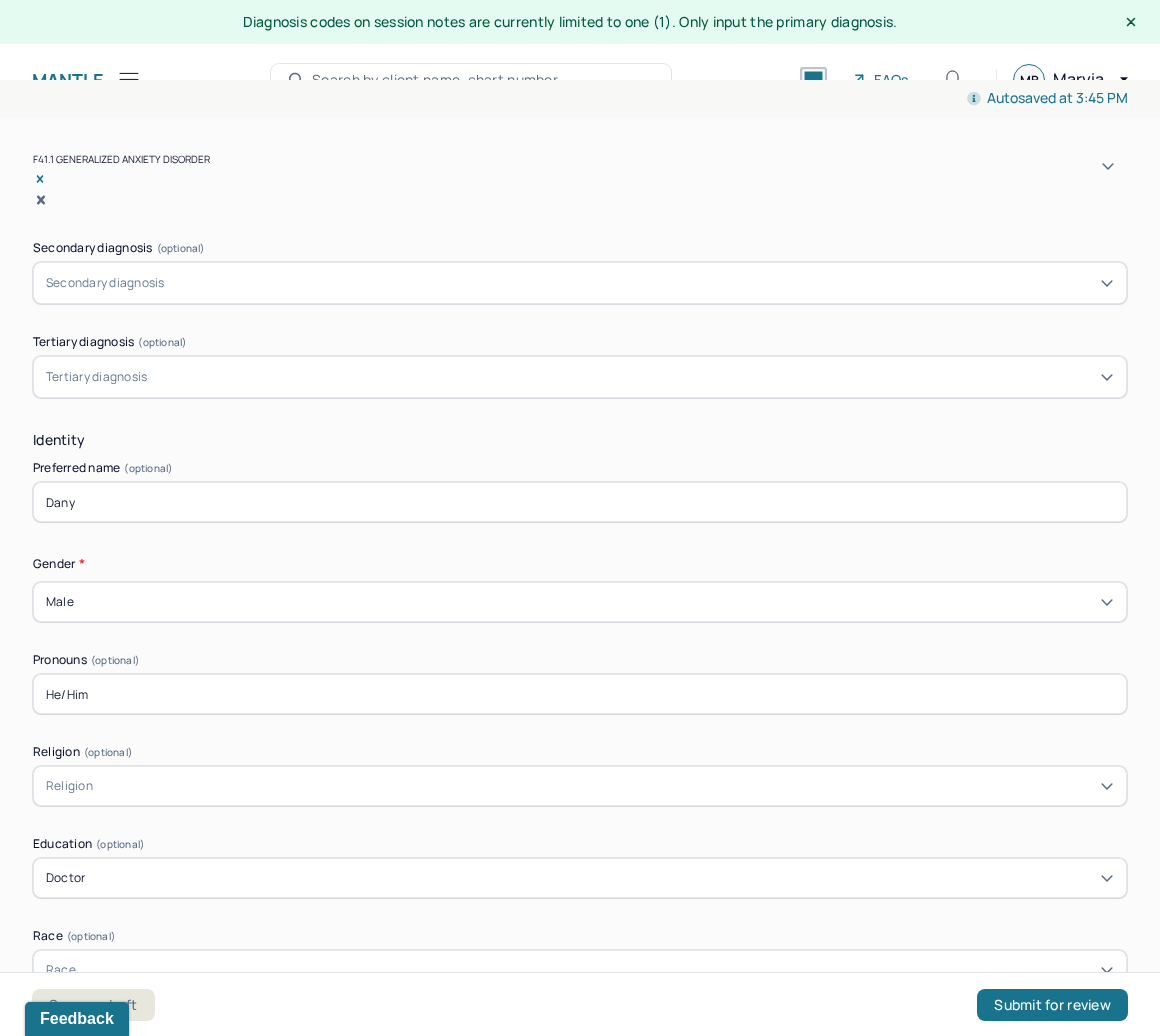 scroll, scrollTop: 800, scrollLeft: 0, axis: vertical 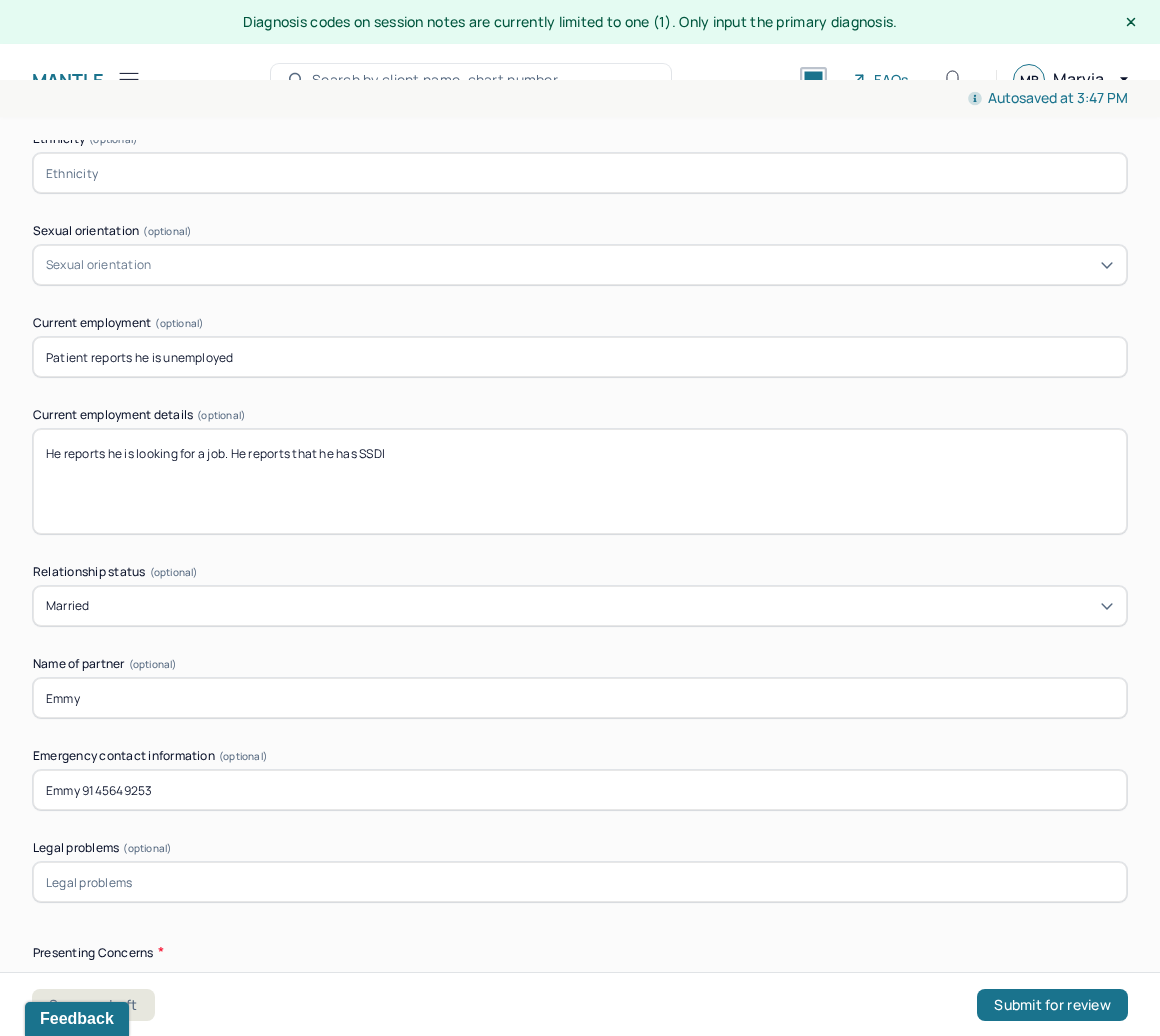 click on "He reports he is looking for a job. He reports that he has SSDI" at bounding box center (580, 481) 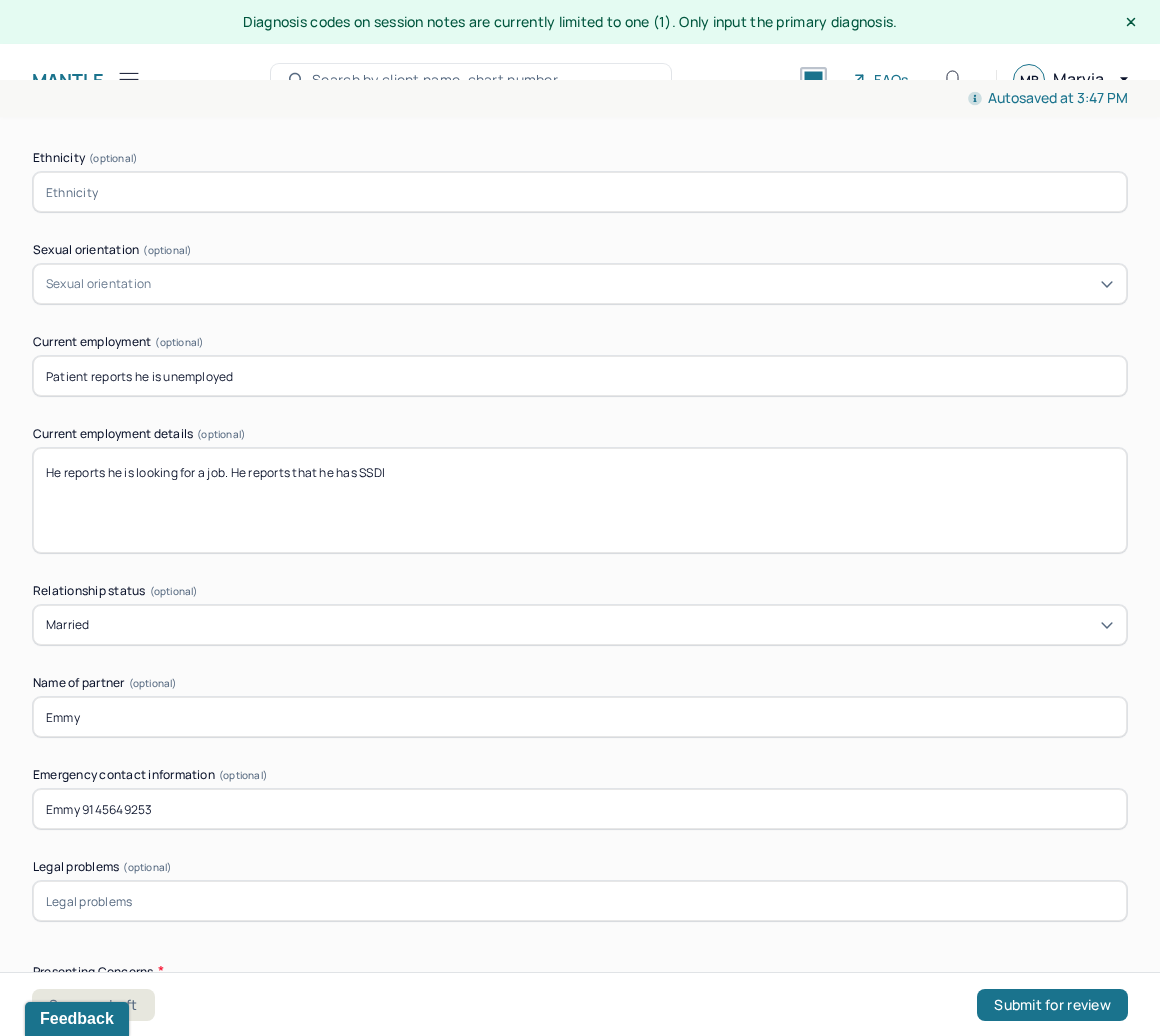 drag, startPoint x: 456, startPoint y: 429, endPoint x: 67, endPoint y: 429, distance: 389 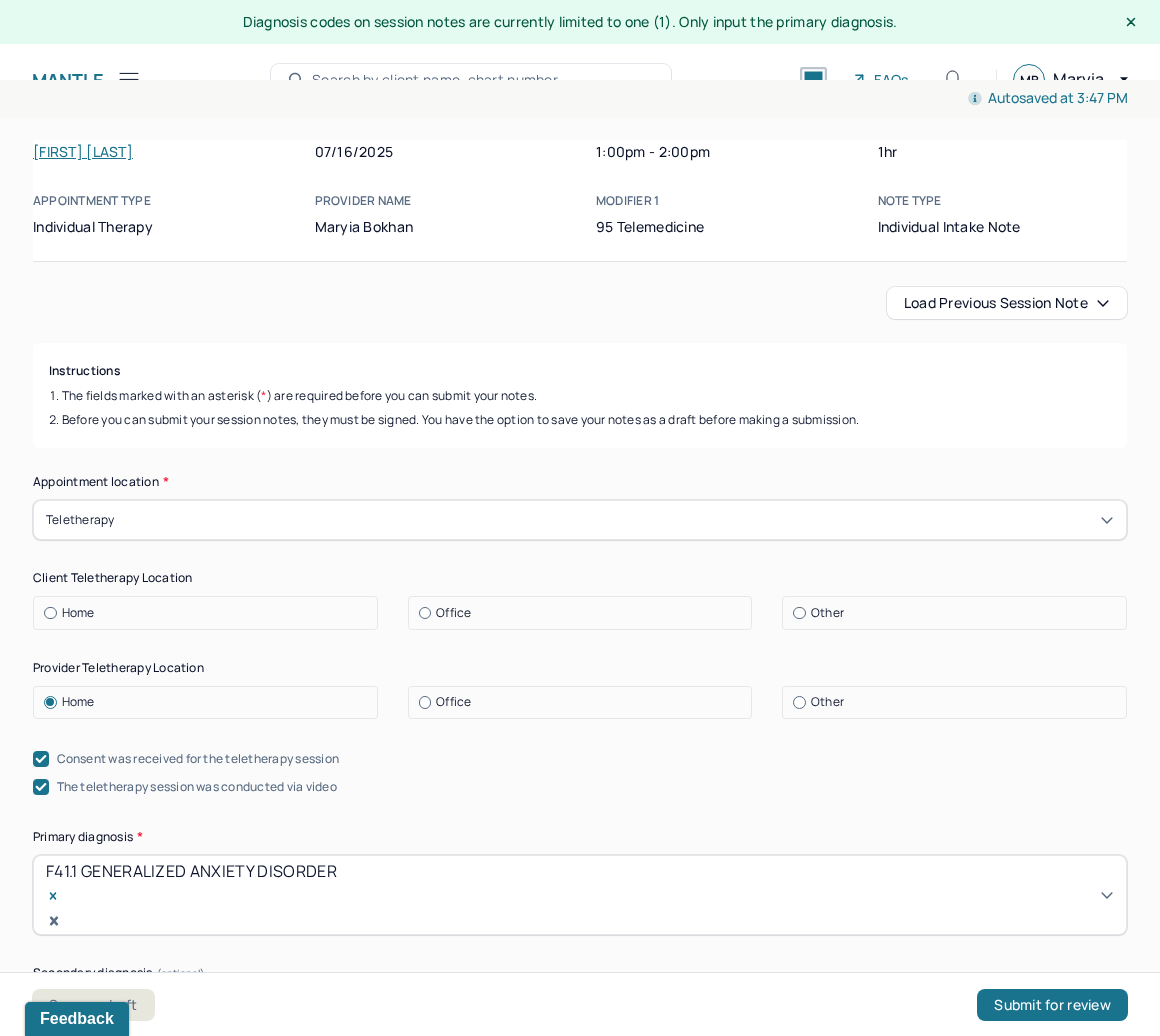 scroll, scrollTop: 0, scrollLeft: 0, axis: both 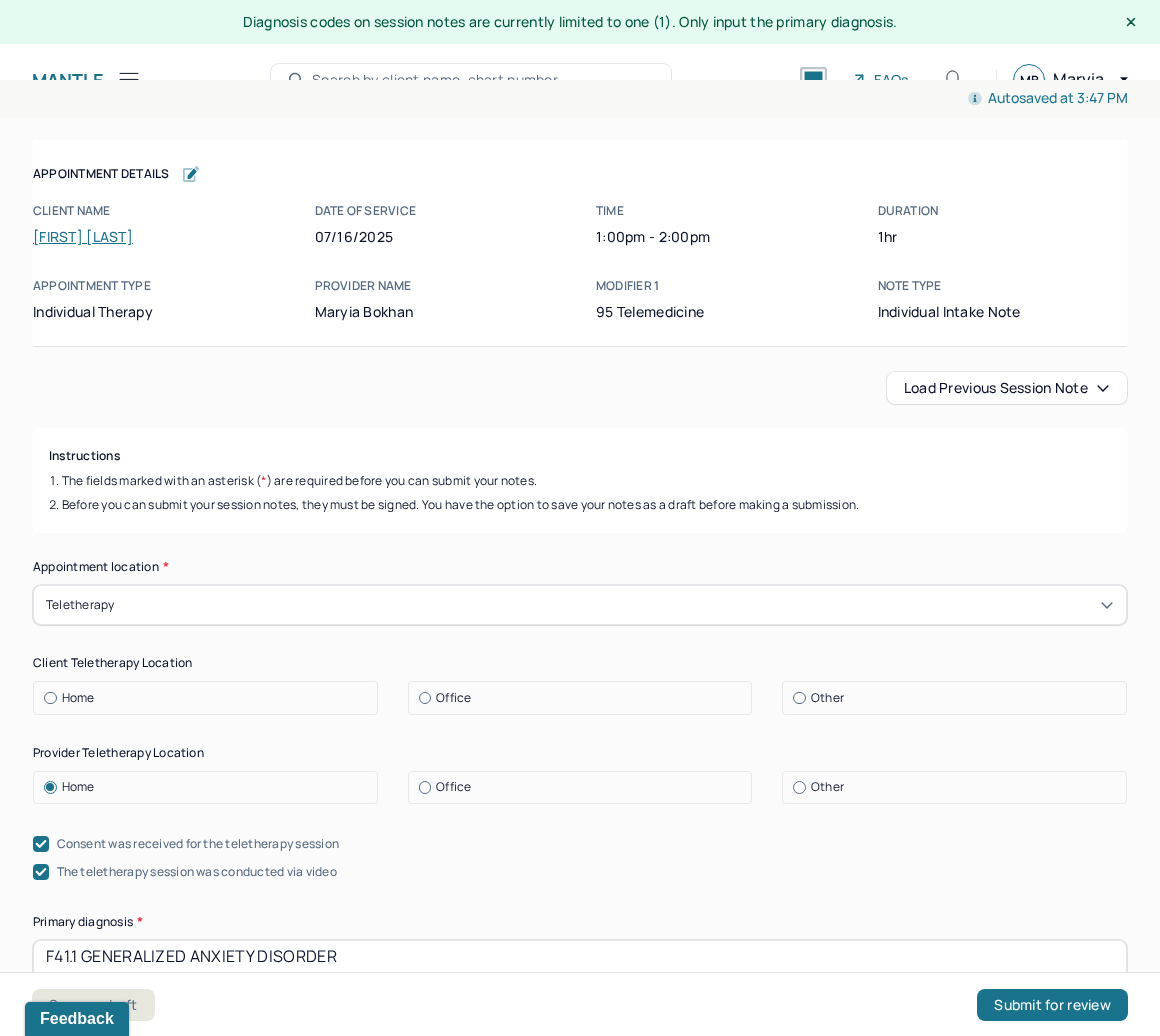 click on "Home" at bounding box center (210, 698) 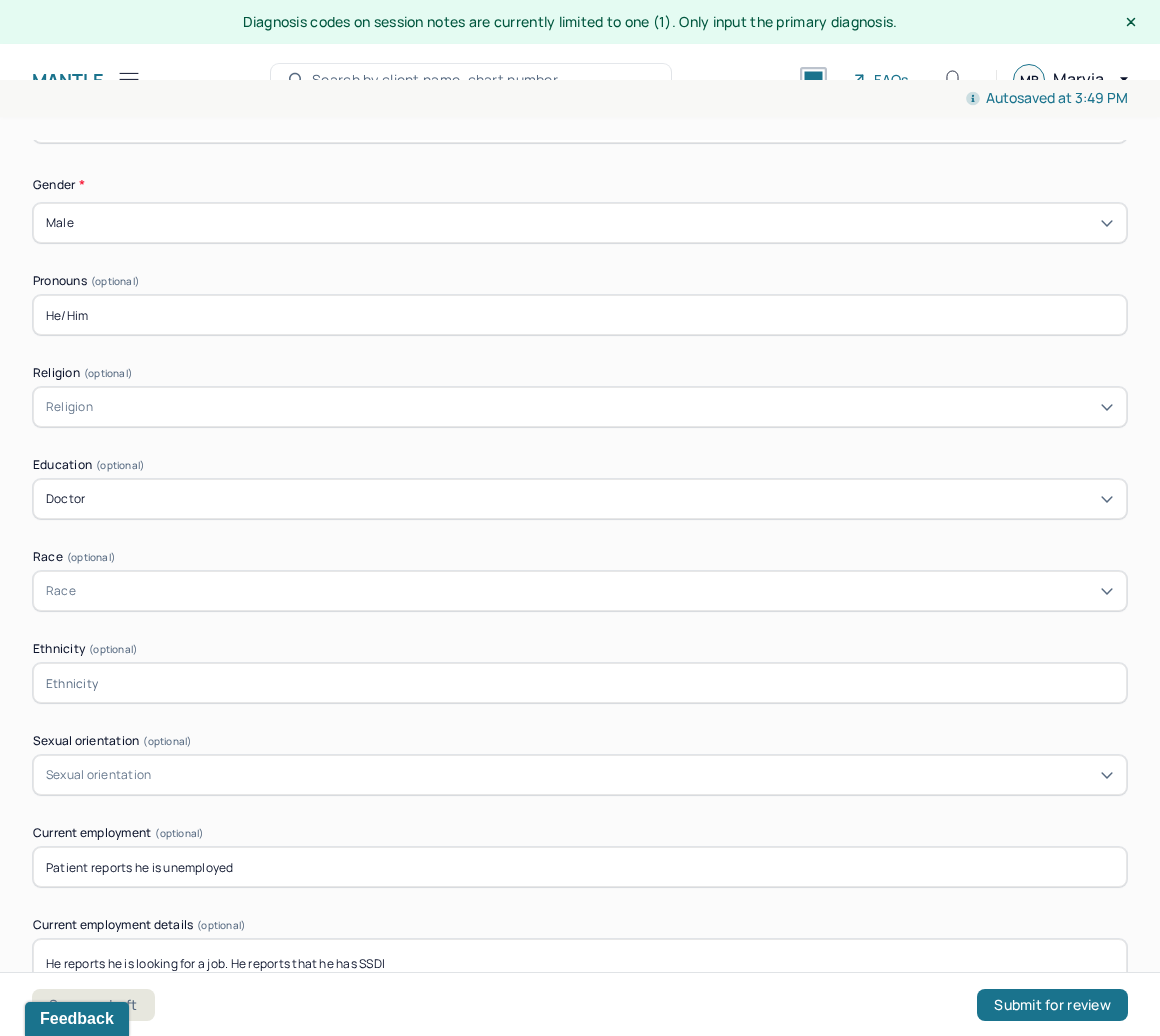scroll, scrollTop: 1520, scrollLeft: 0, axis: vertical 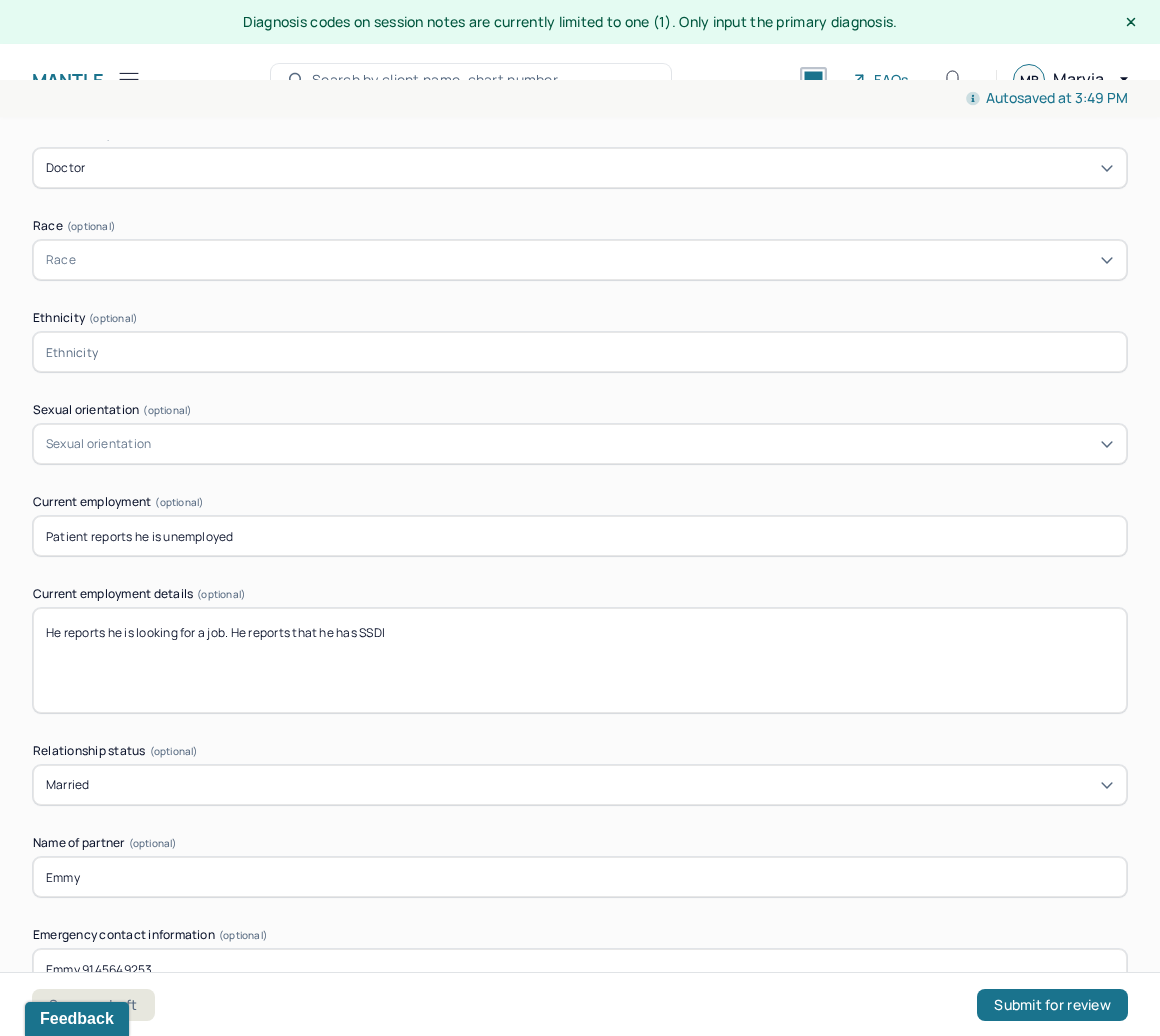 drag, startPoint x: 567, startPoint y: 584, endPoint x: -42, endPoint y: 568, distance: 609.21014 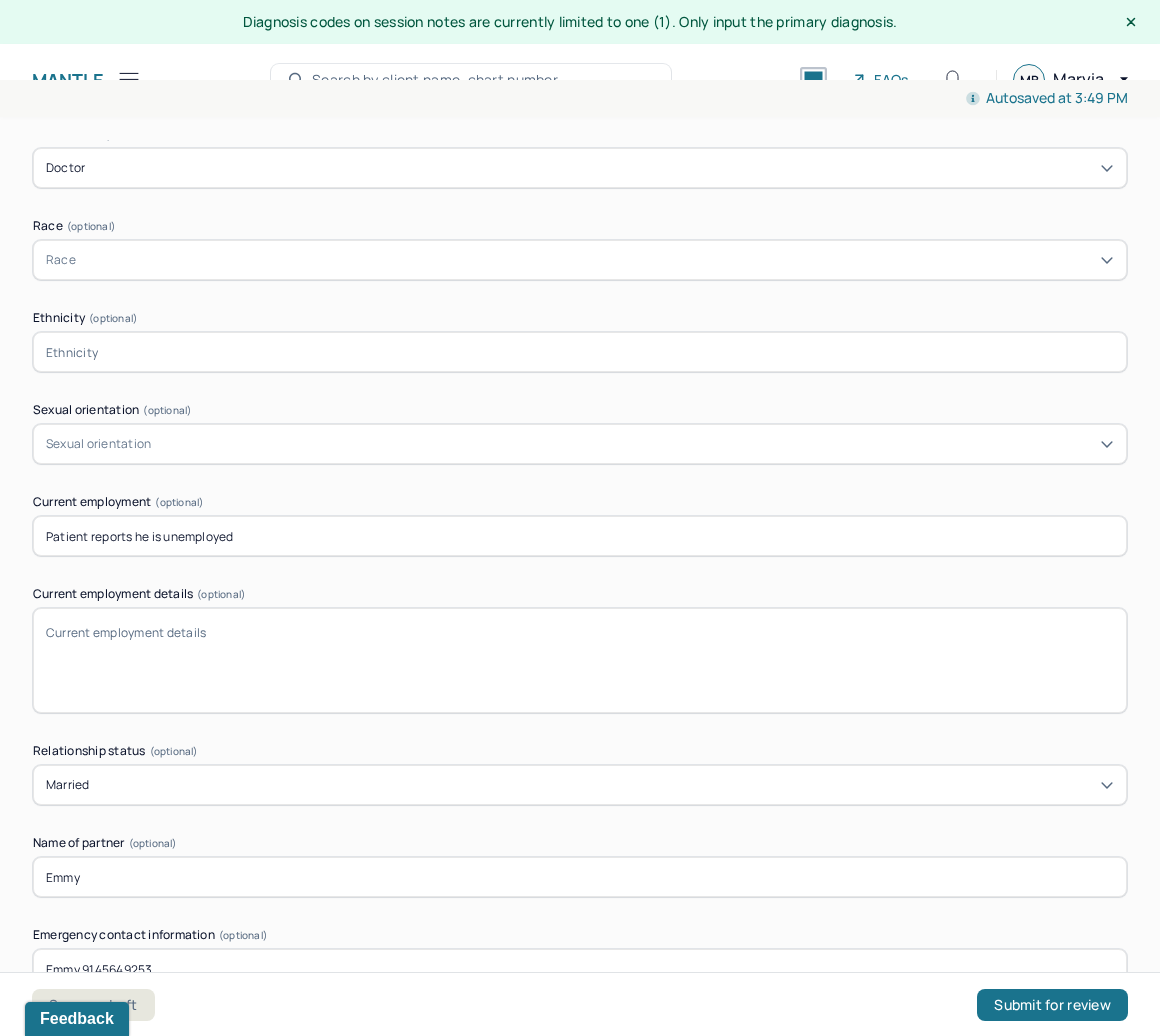 paste on "He reports that he is currently receiving SSDI benefits and is actively looking for employment." 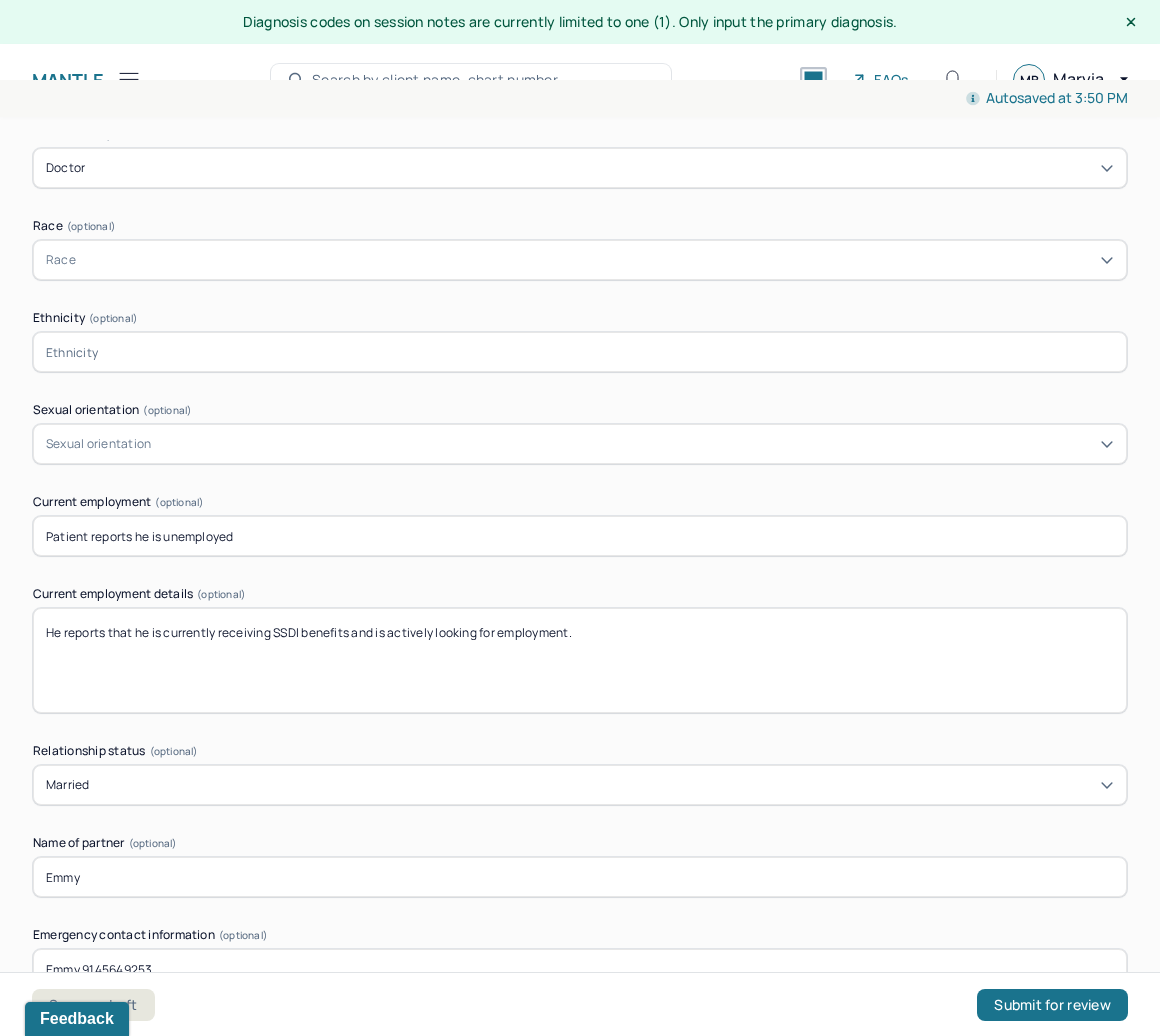 click on "He reports that he is currently receiving SSDI benefits and is actively looking for employment." at bounding box center [580, 660] 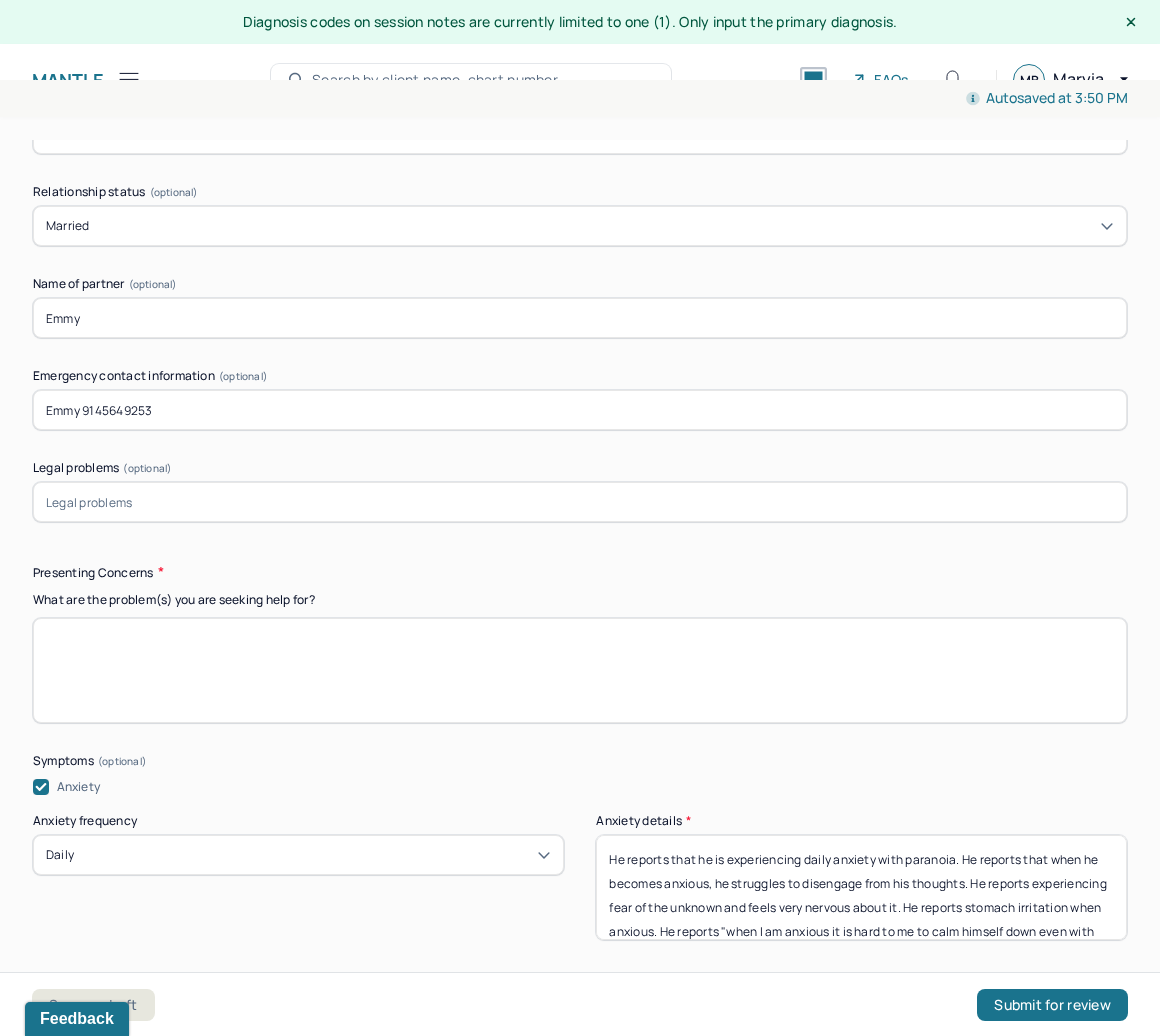 scroll, scrollTop: 2080, scrollLeft: 0, axis: vertical 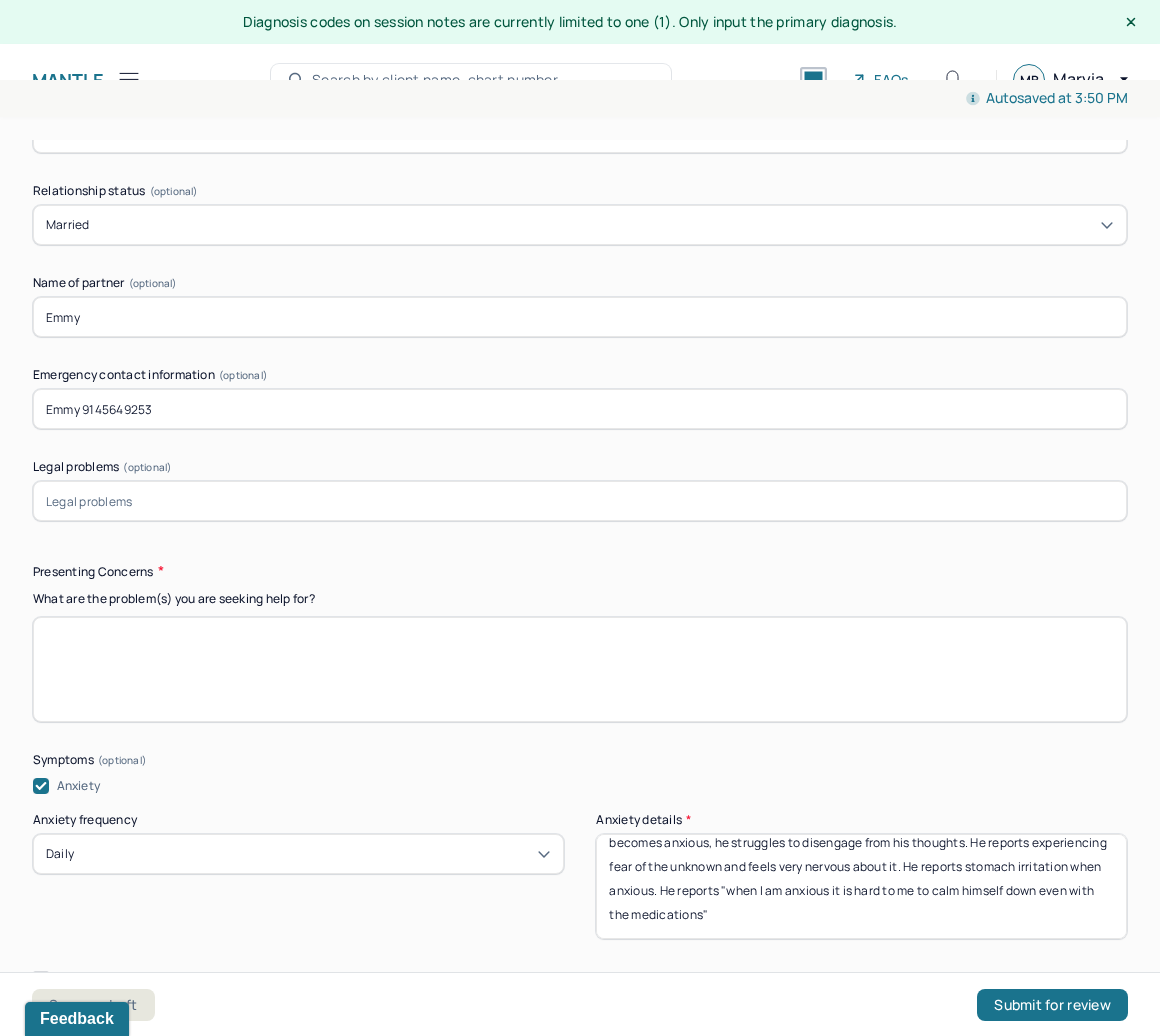 type on "He reports that he is currently receiving SSDI benefits and is actively looking for employment." 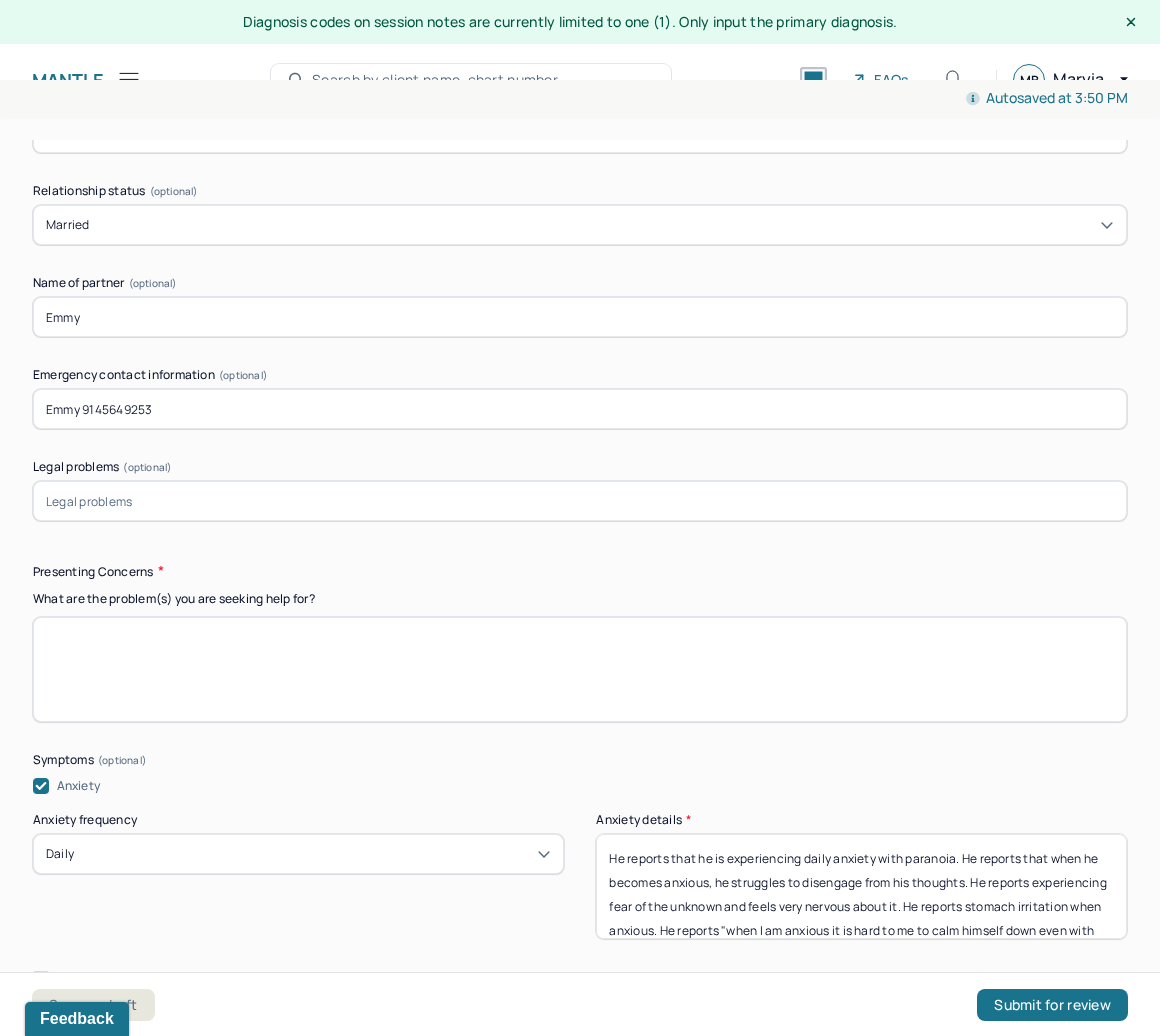 drag, startPoint x: 880, startPoint y: 881, endPoint x: 564, endPoint y: 794, distance: 327.75754 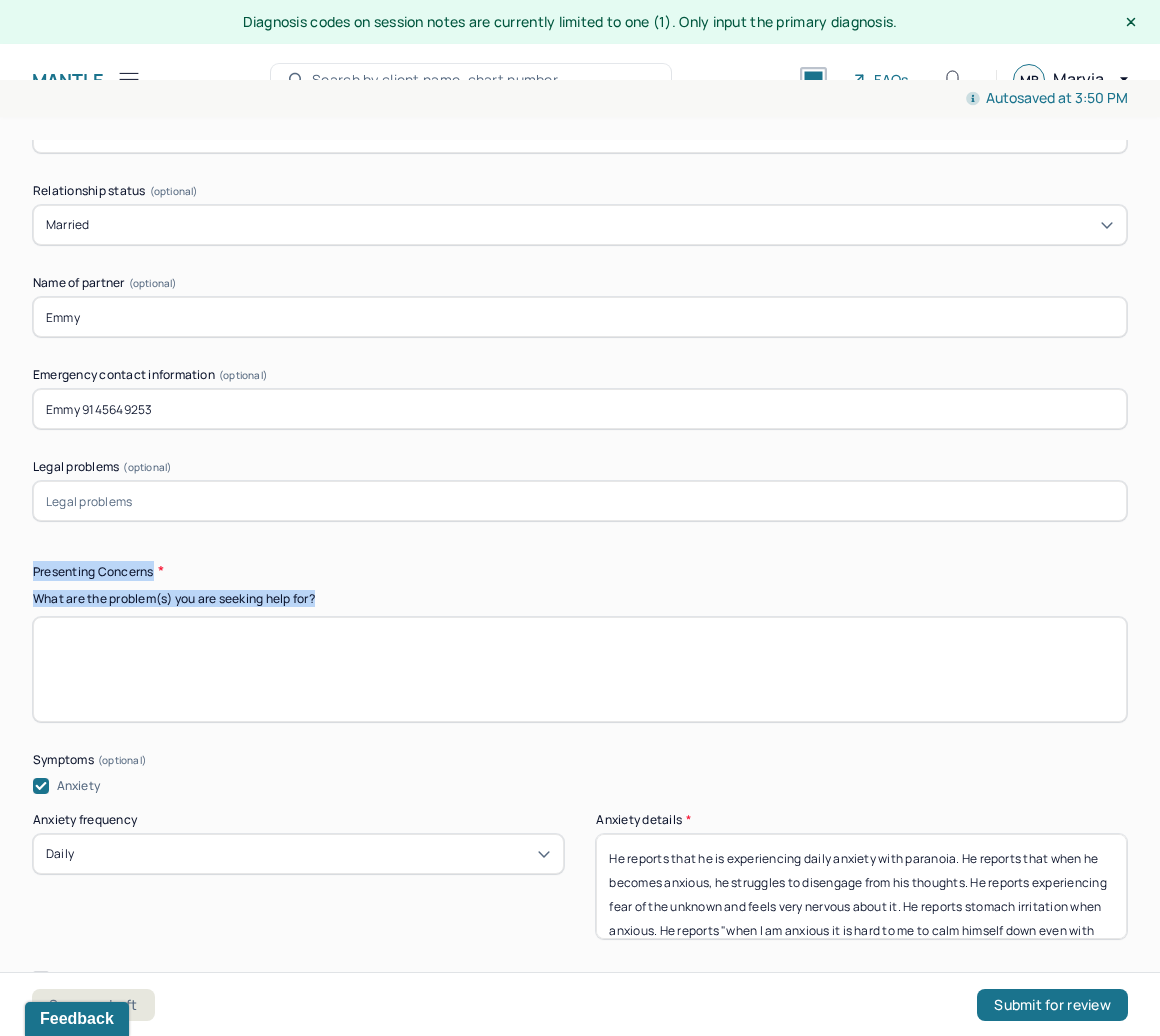 drag, startPoint x: 341, startPoint y: 554, endPoint x: -10, endPoint y: 504, distance: 354.54337 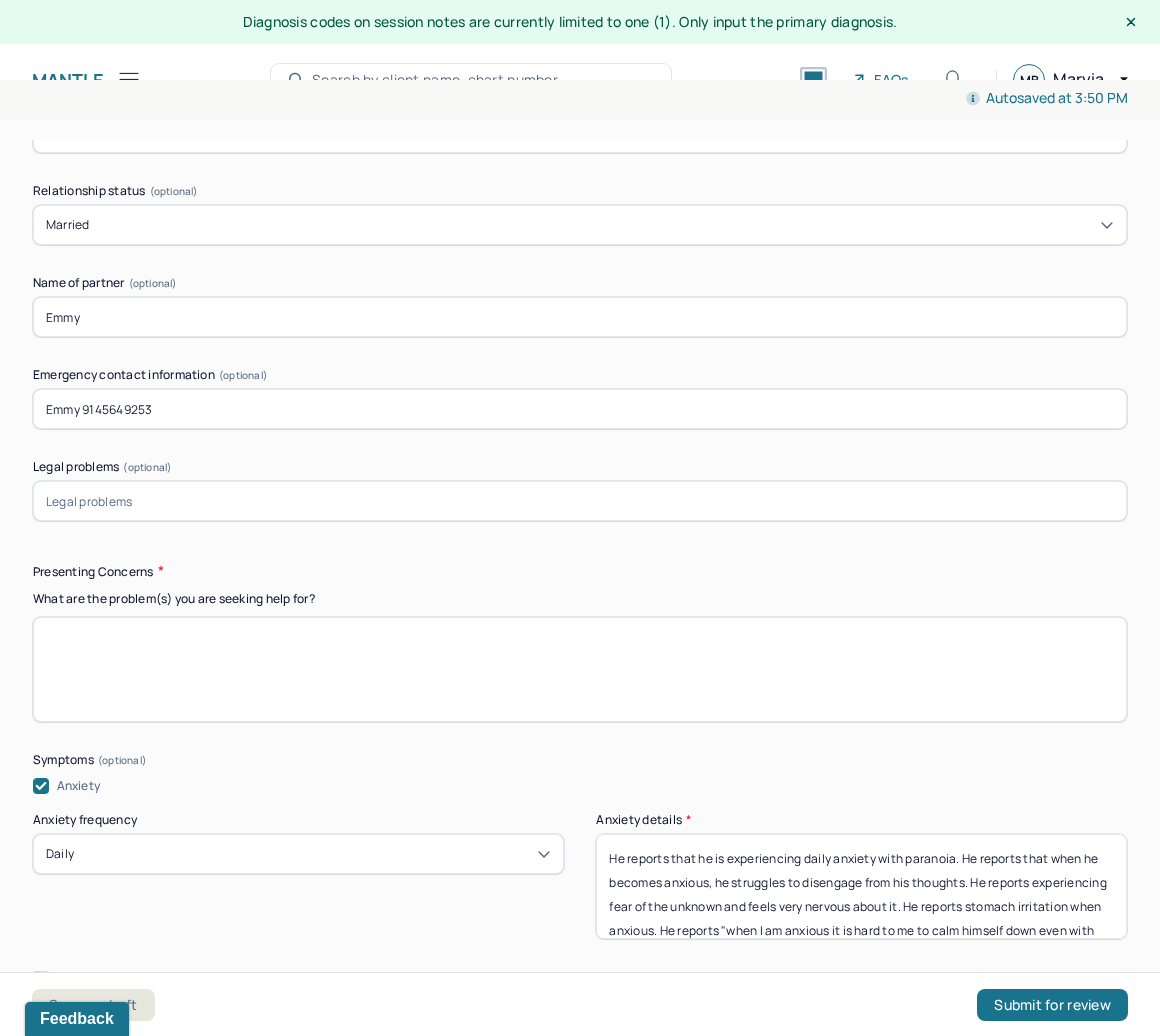 click at bounding box center (580, 669) 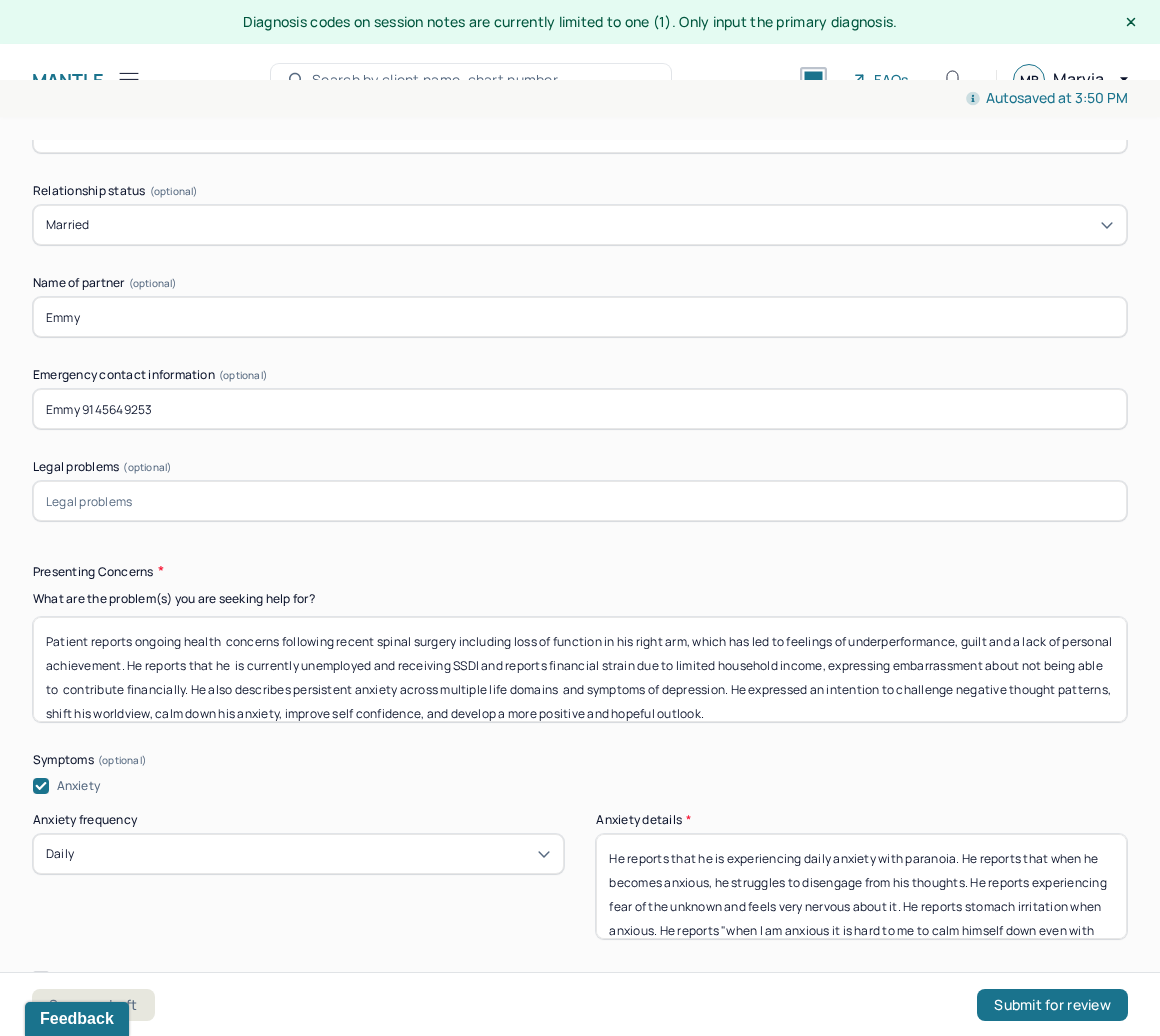 scroll, scrollTop: 0, scrollLeft: 0, axis: both 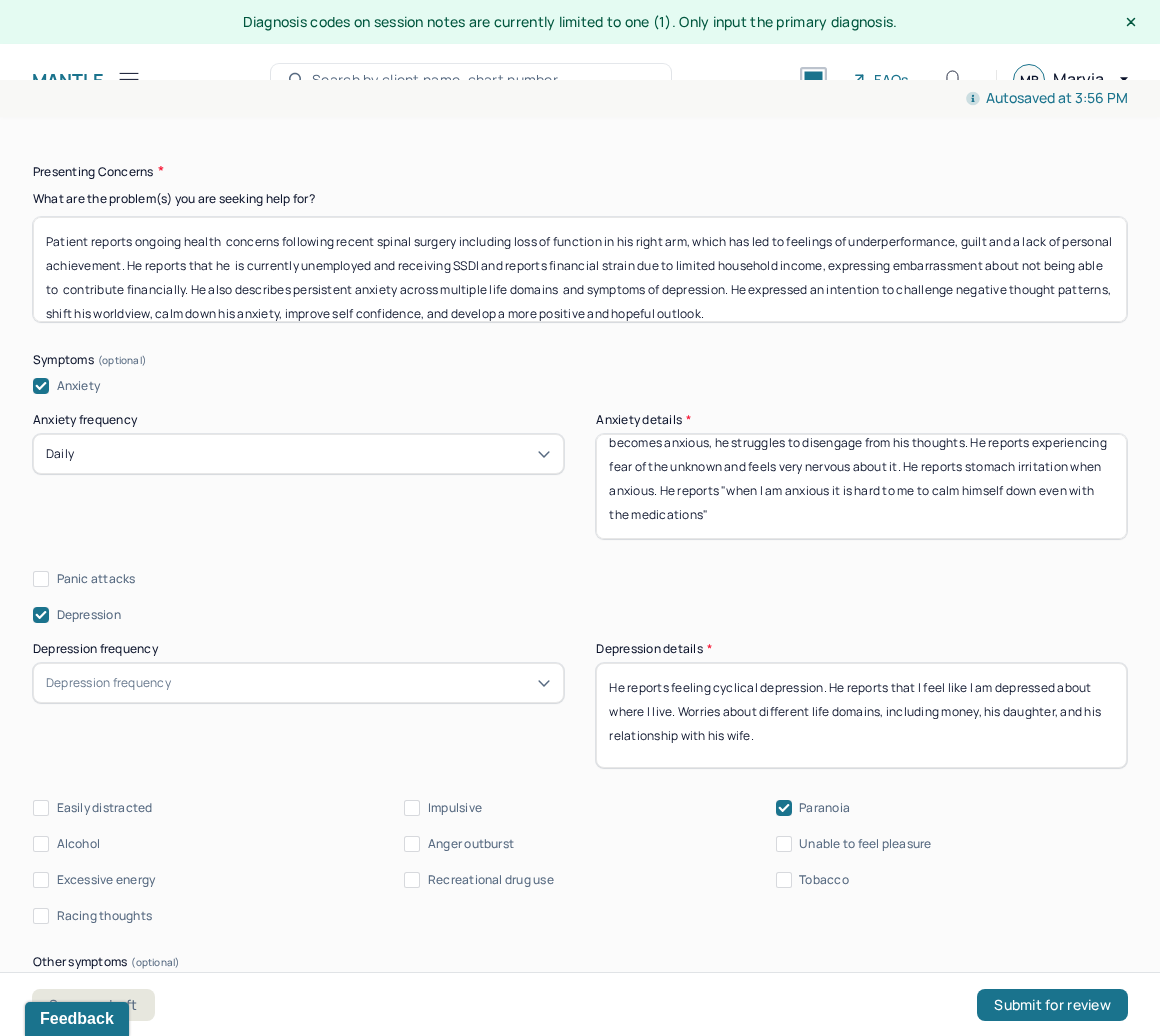 type on "Patient reports ongoing health  concerns following recent spinal surgery including loss of function in his right arm, which has led to feelings of underperformance, guilt and a lack of personal  achievement. He reports that he  is currently unemployed and receiving SSDI and reports financial strain due to limited household income, expressing embarrassment about not being able  to  contribute financially. He also describes persistent anxiety across multiple life domains  and symptoms of depression. He expressed an intention to challenge negative thought patterns, shift his worldview, calm down his anxiety, improve self confidence, and develop a more positive and hopeful outlook." 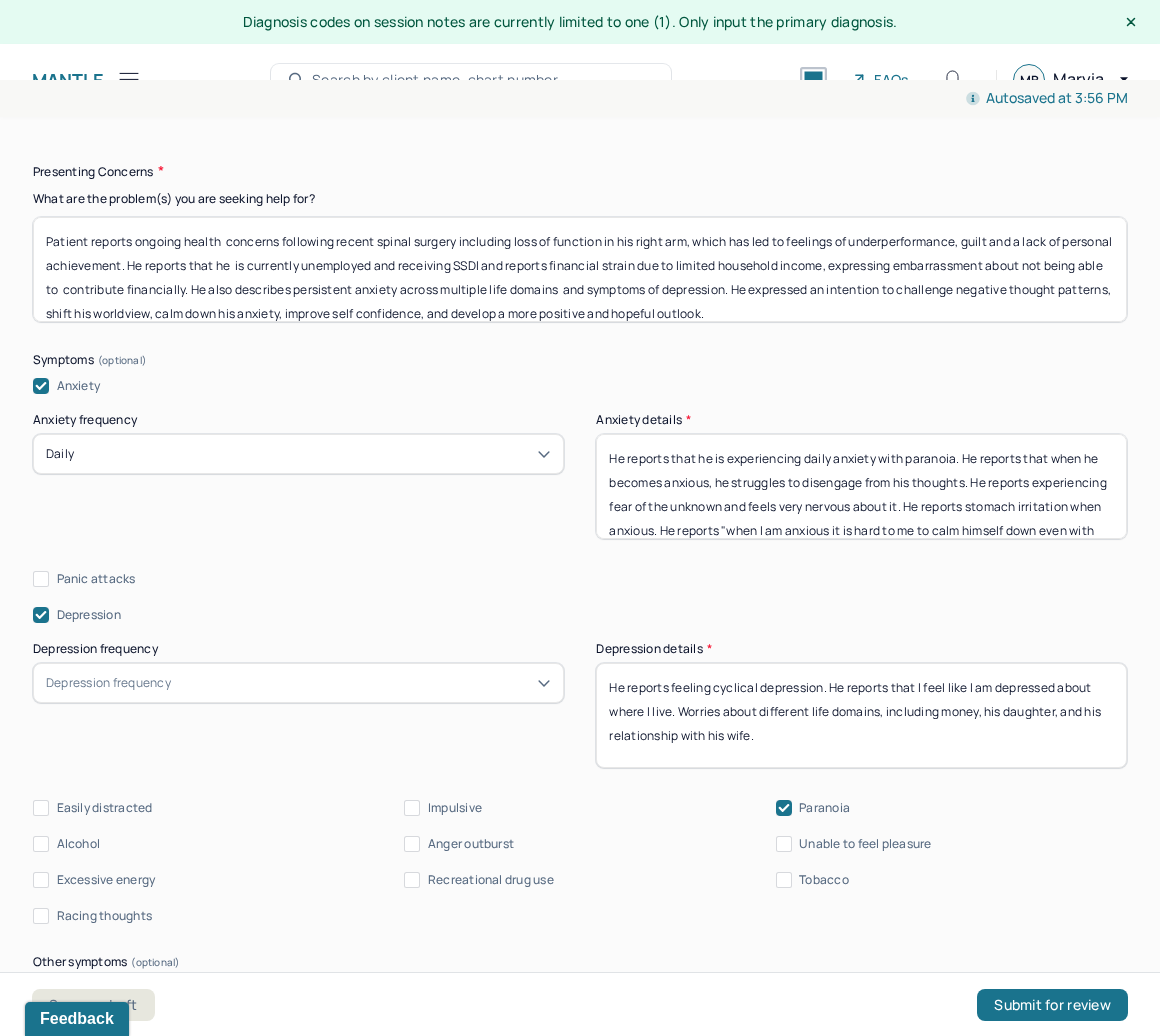 drag, startPoint x: 888, startPoint y: 481, endPoint x: 544, endPoint y: 395, distance: 354.5871 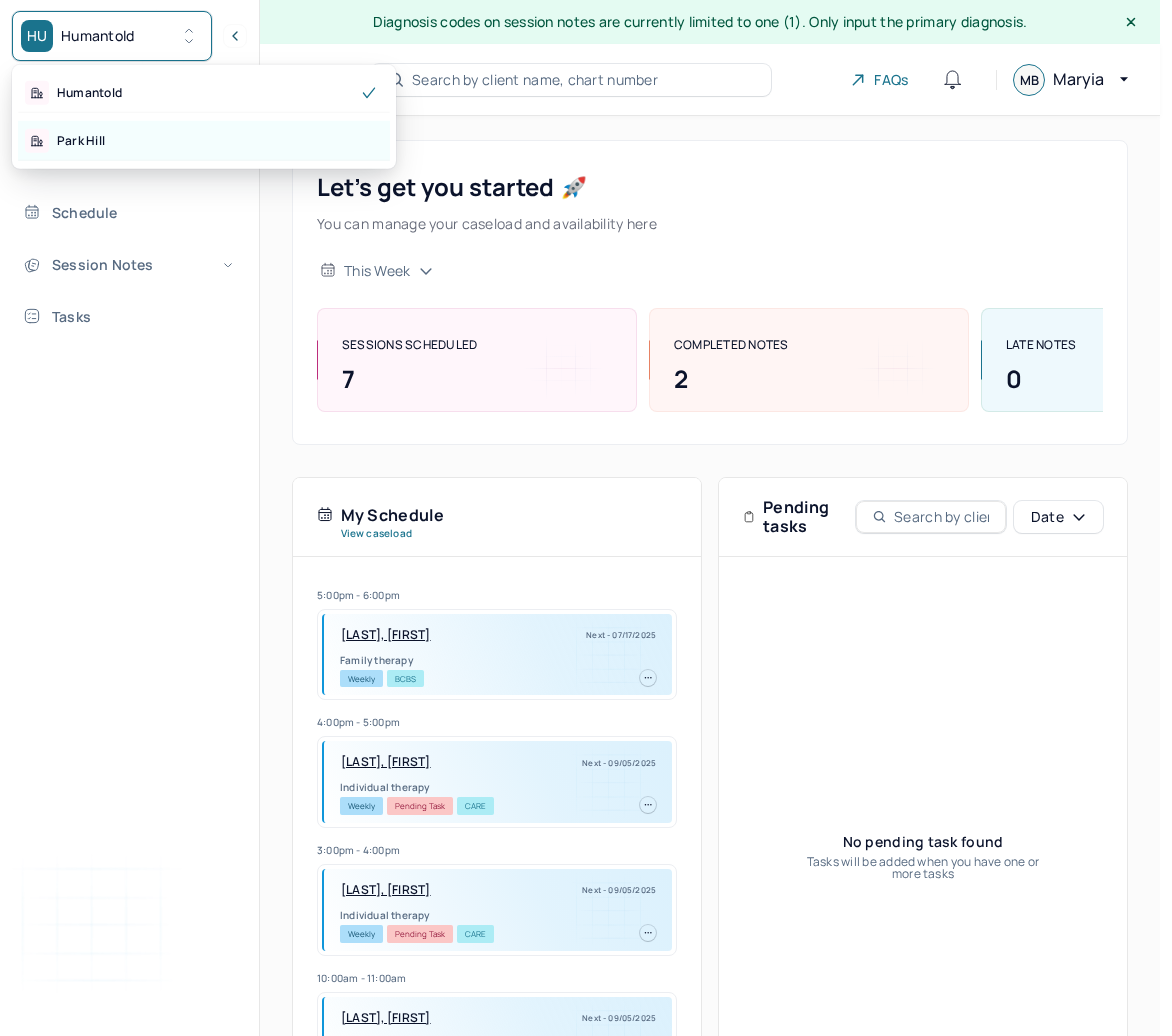 scroll, scrollTop: 0, scrollLeft: 0, axis: both 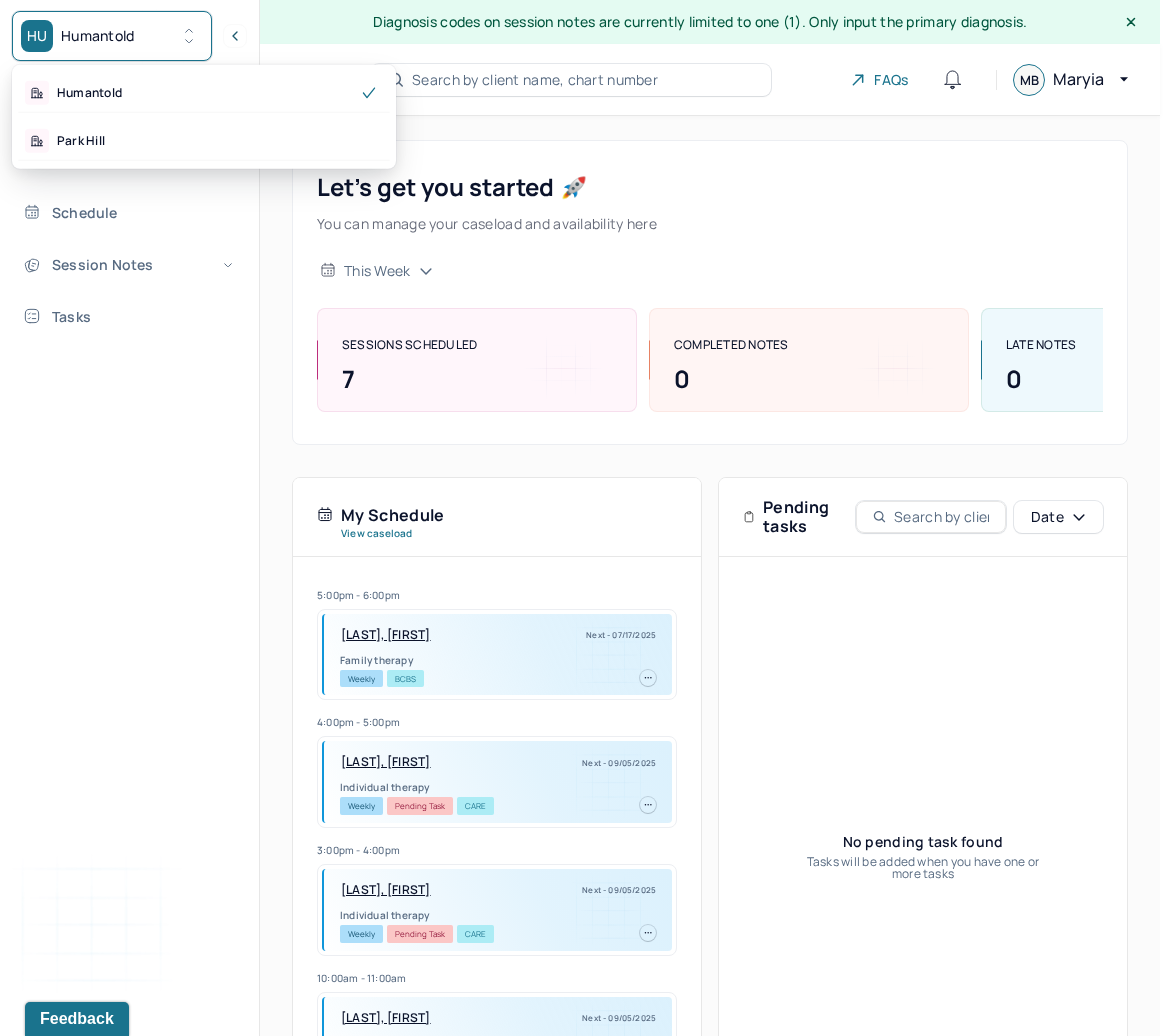 click on "Dashboard Clients Schedule Session Notes Tasks MB Maryia   Bokhan provider   Logout" at bounding box center (129, 539) 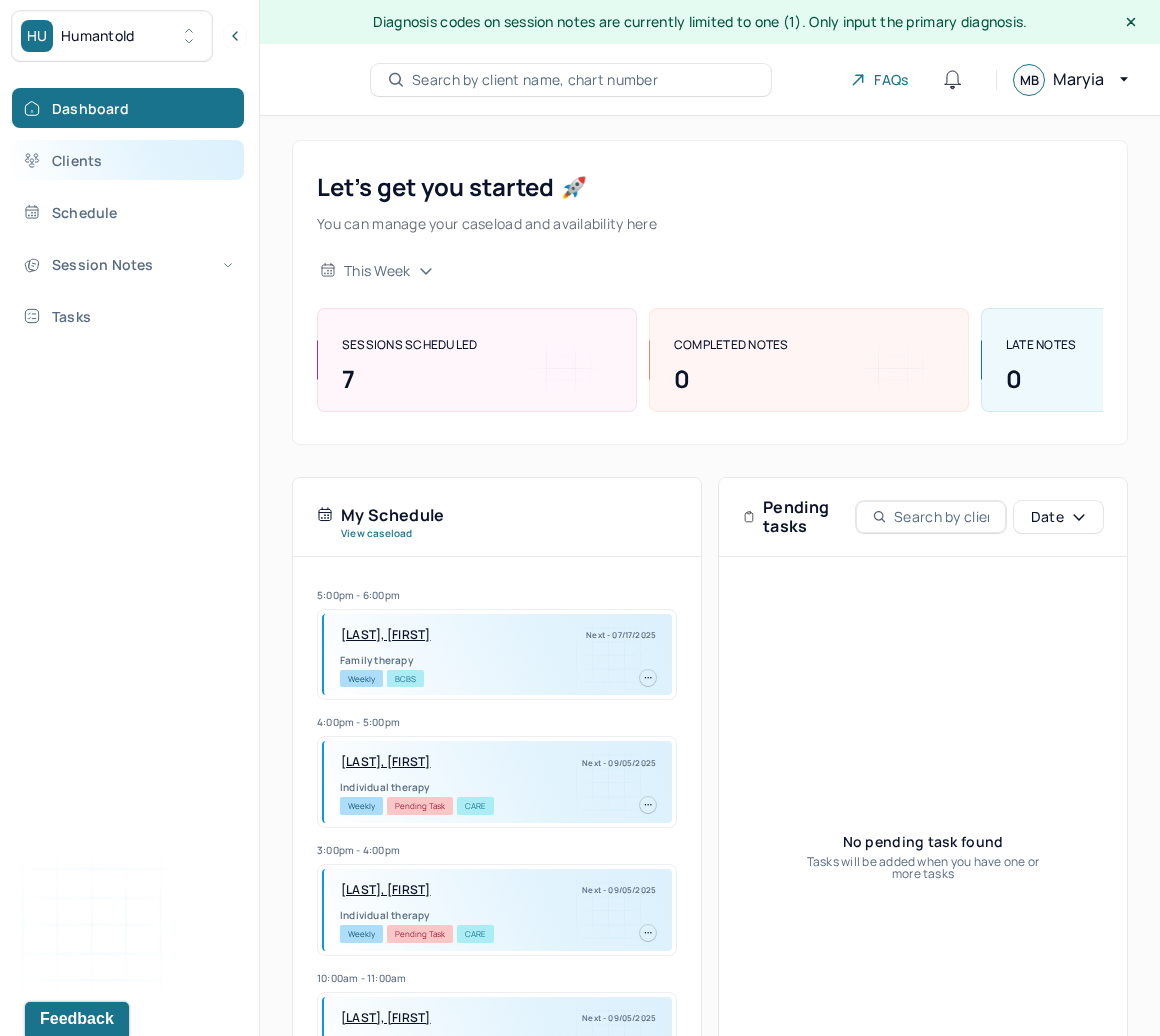 click on "Clients" at bounding box center [128, 160] 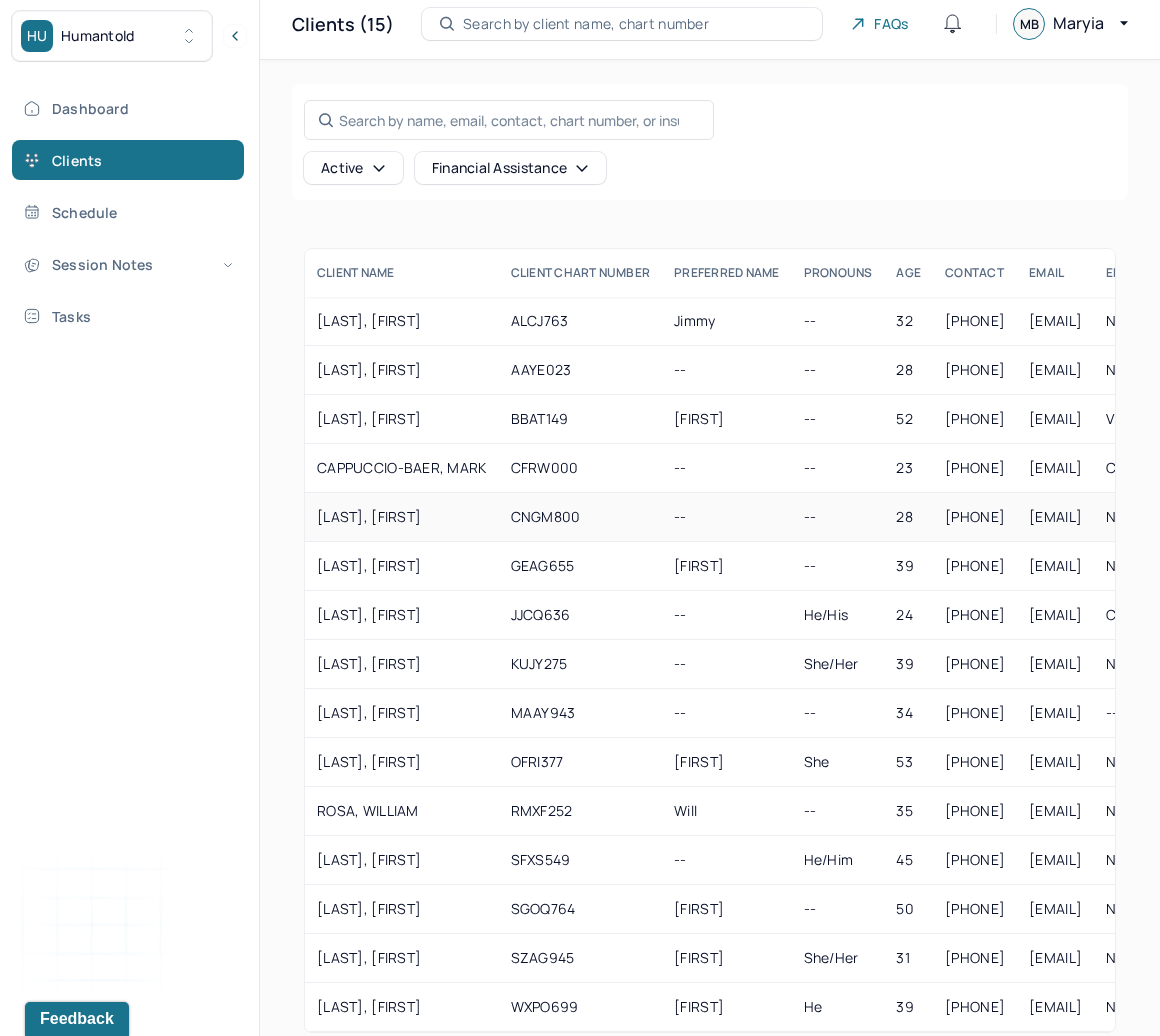 scroll, scrollTop: 101, scrollLeft: 0, axis: vertical 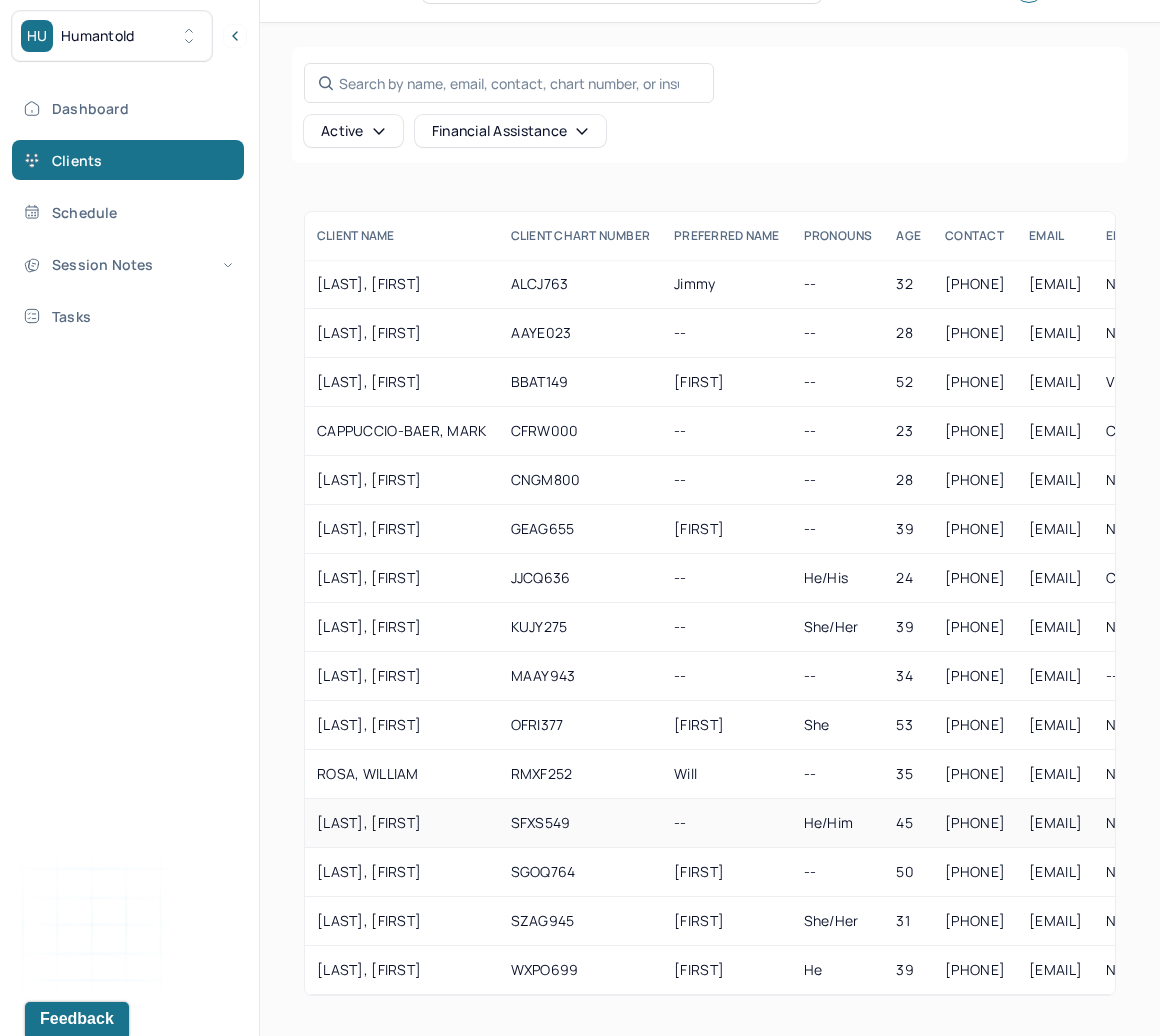 click on "[LAST], [FIRST]" at bounding box center (402, 823) 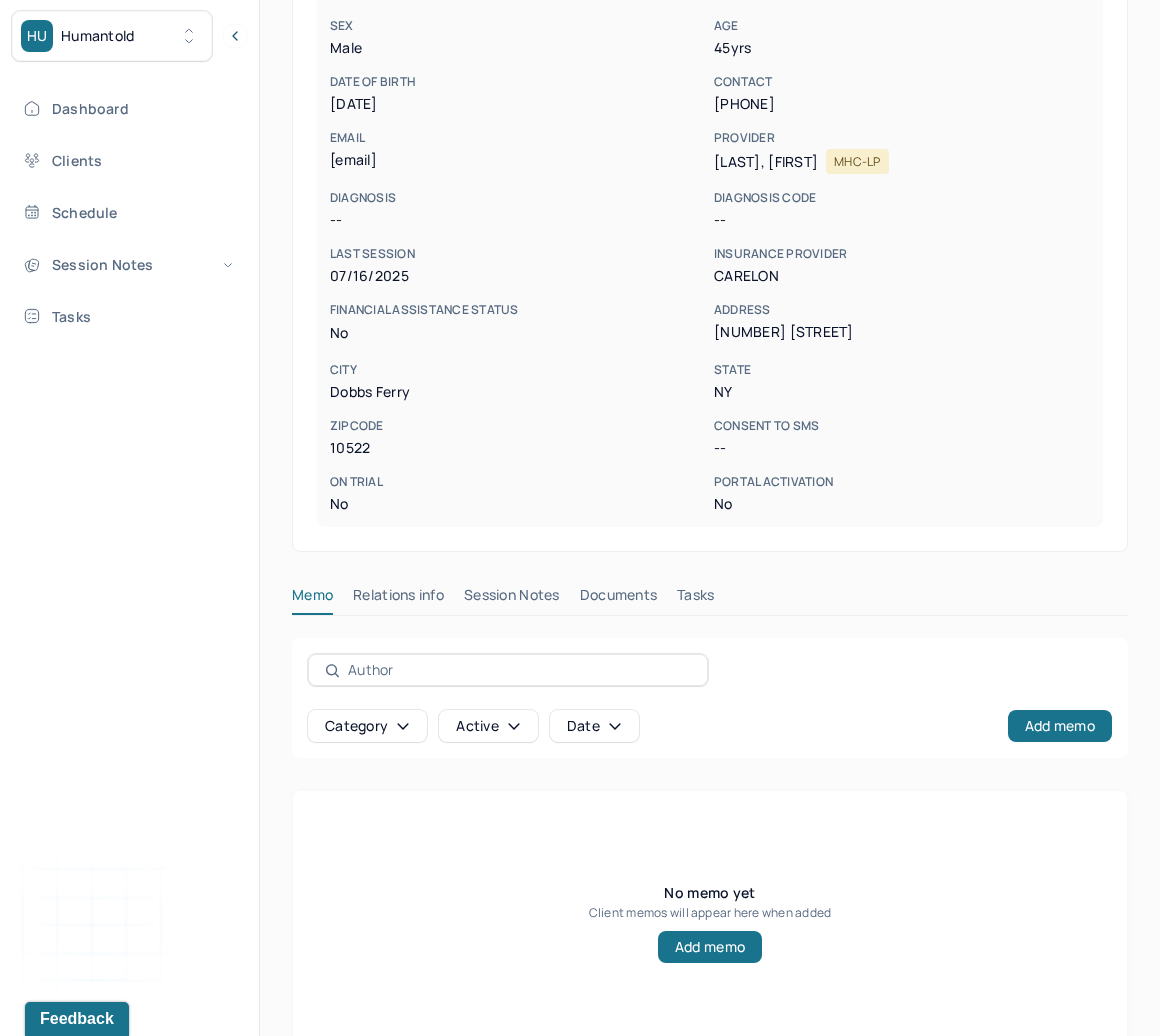 scroll, scrollTop: 343, scrollLeft: 0, axis: vertical 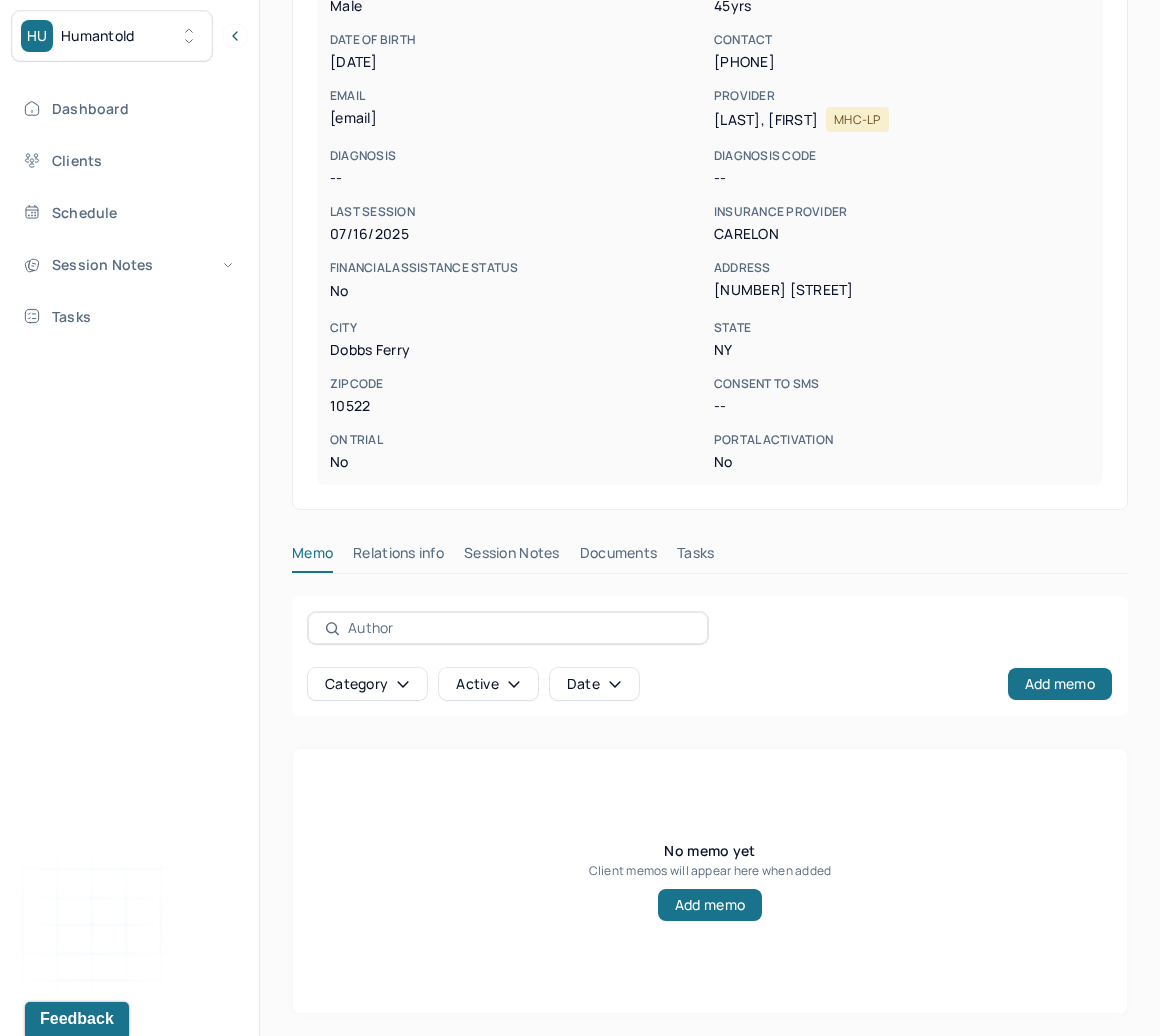 click on "Session Notes" at bounding box center (512, 557) 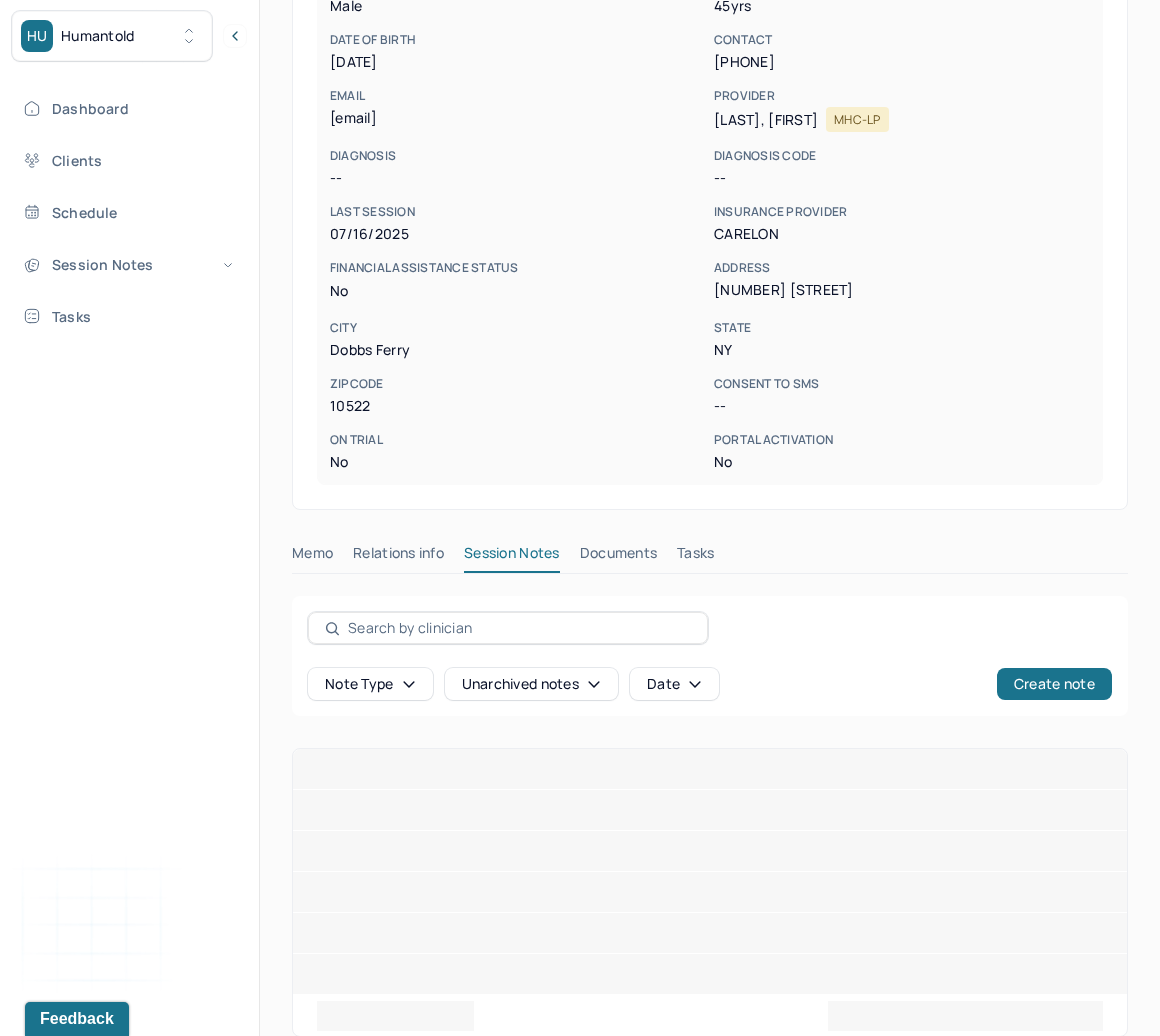 scroll, scrollTop: 224, scrollLeft: 0, axis: vertical 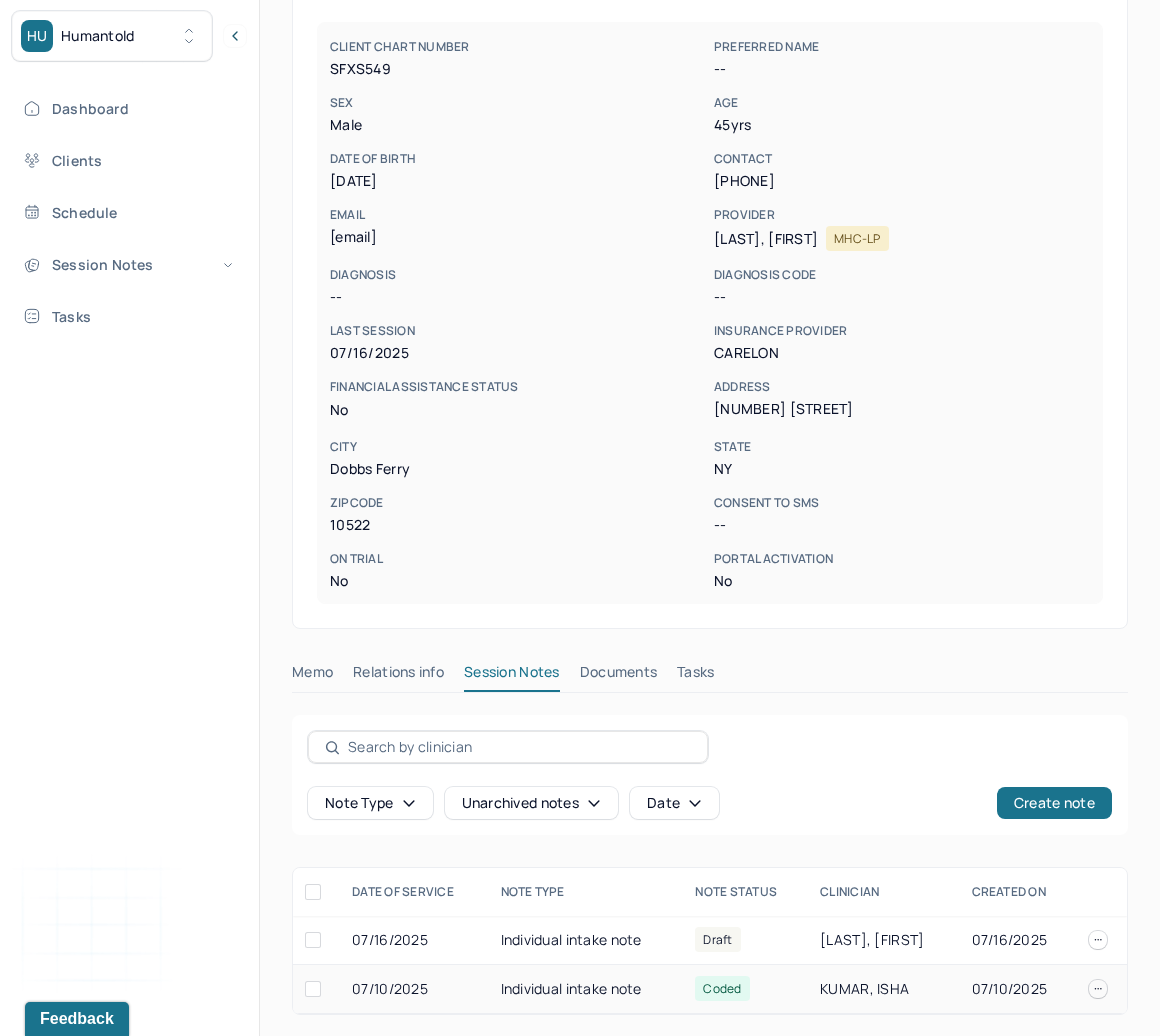 click on "Individual intake note" at bounding box center [586, 989] 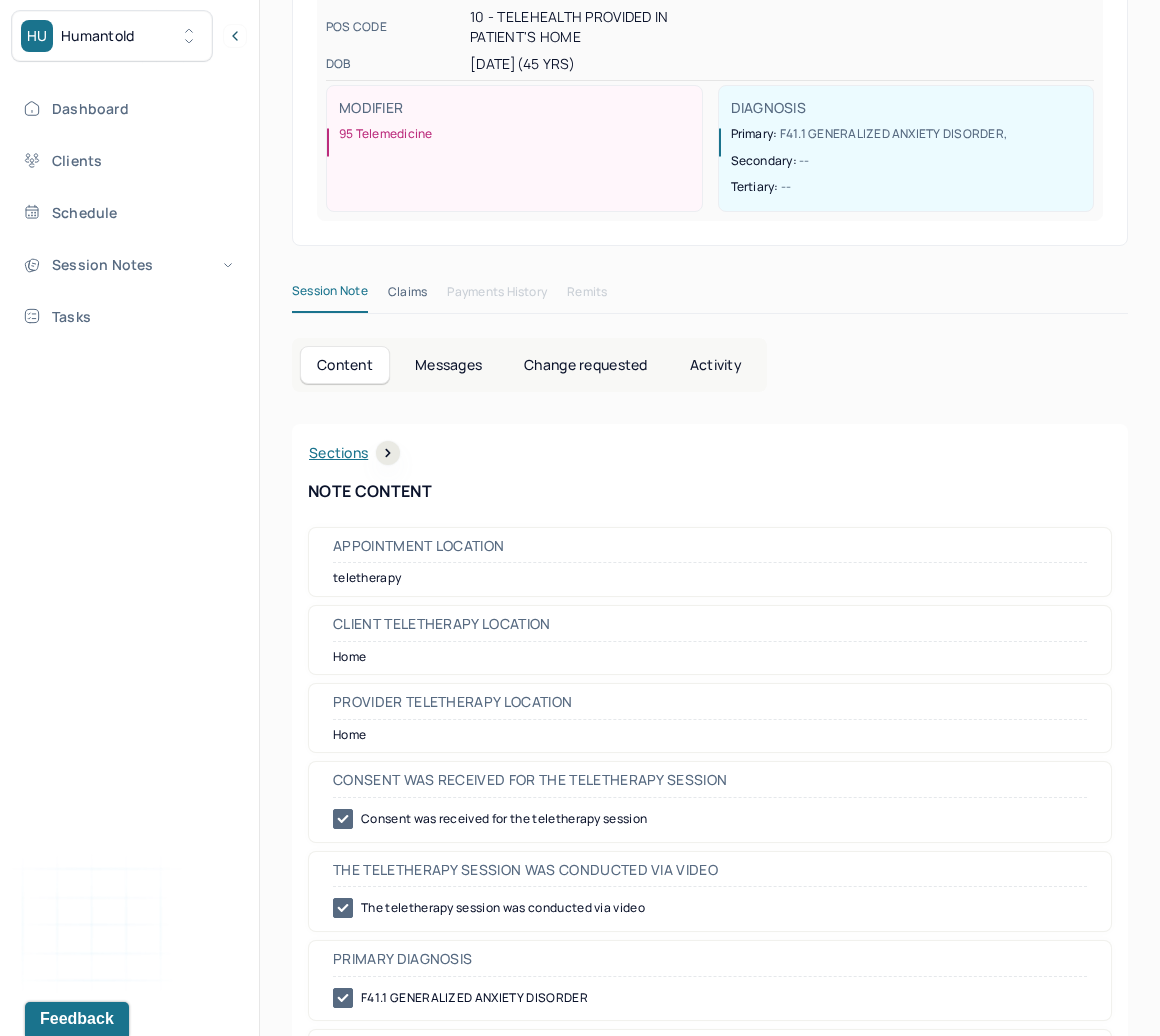 scroll, scrollTop: 560, scrollLeft: 0, axis: vertical 